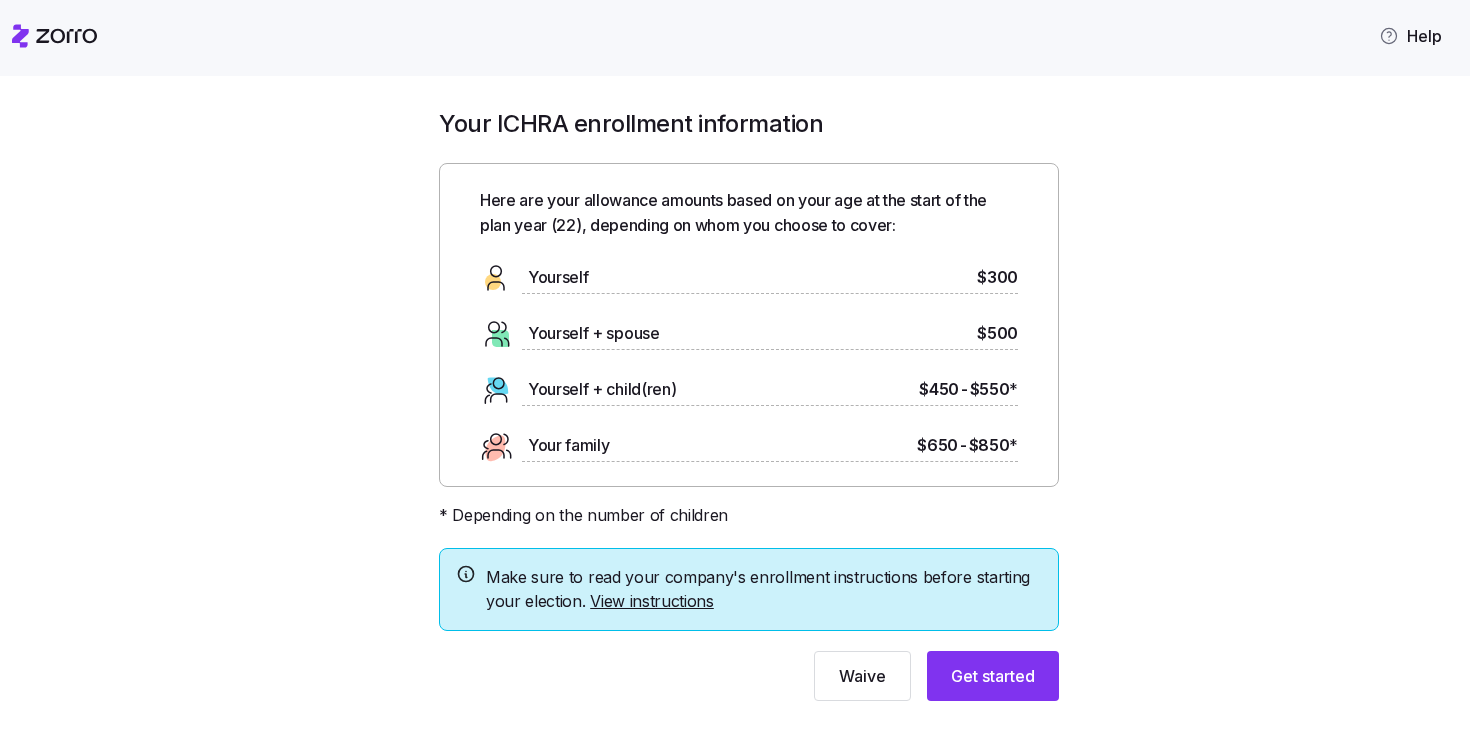 scroll, scrollTop: 0, scrollLeft: 0, axis: both 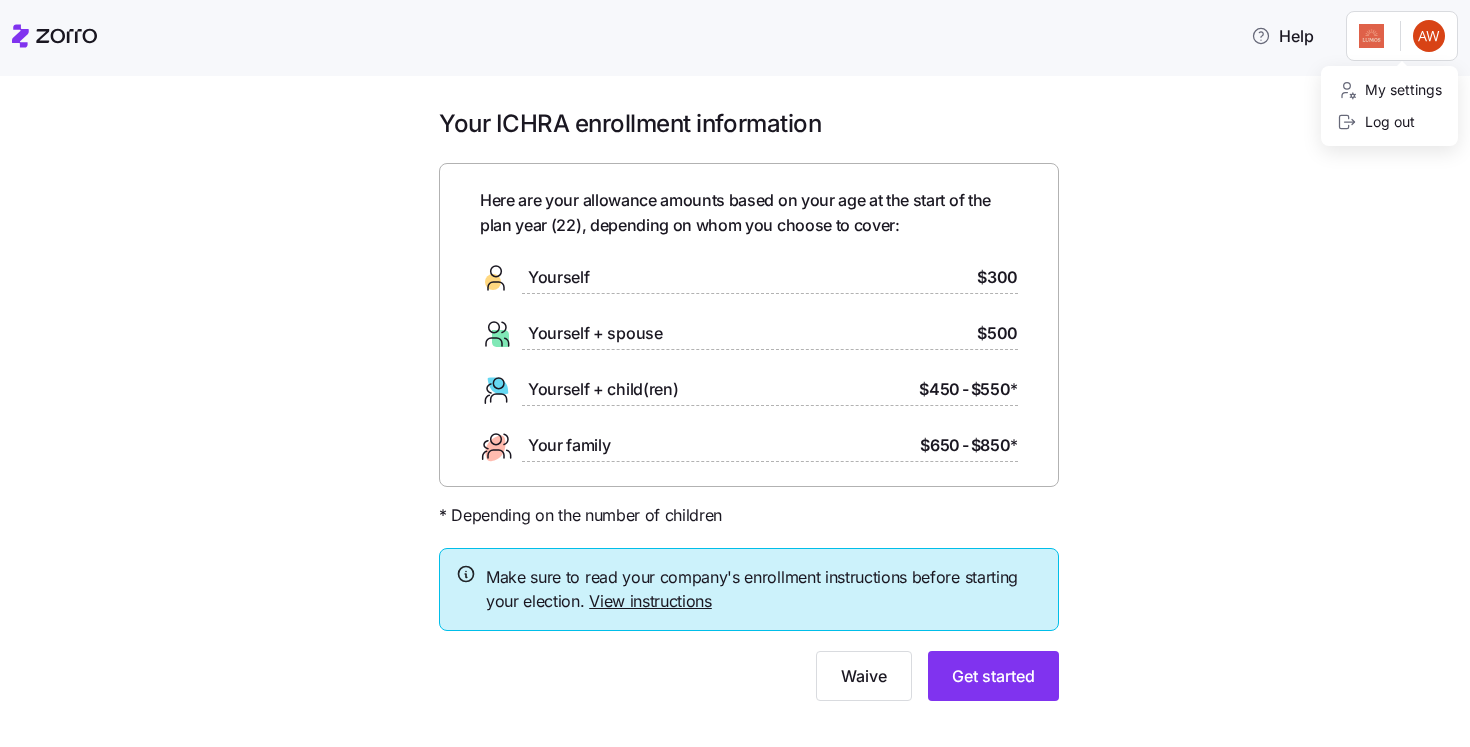 click on "Help Your ICHRA enrollment information Here are your allowance amounts based on your age at the start of the plan year ( [AGE] ), depending on whom you choose to cover: Yourself $[PRICE] Yourself + spouse $[PRICE] Yourself + child(ren) $[PRICE] - $[PRICE] * Your family $[PRICE] - $[PRICE] * * Depending on the number of children Make sure to read your company's enrollment instructions before starting your election. View instructions Waive Get started My settings Log out" at bounding box center (735, 367) 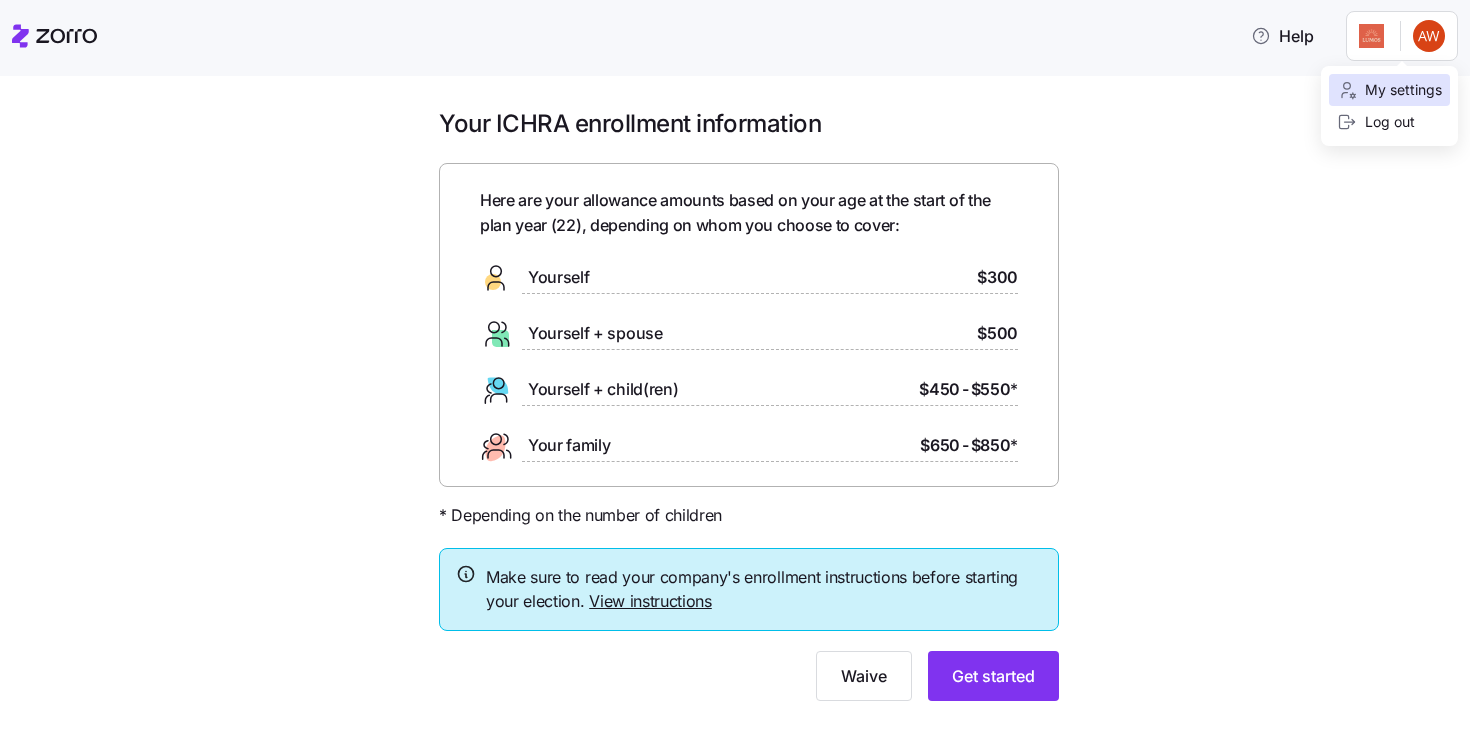 click on "My settings" at bounding box center (1389, 90) 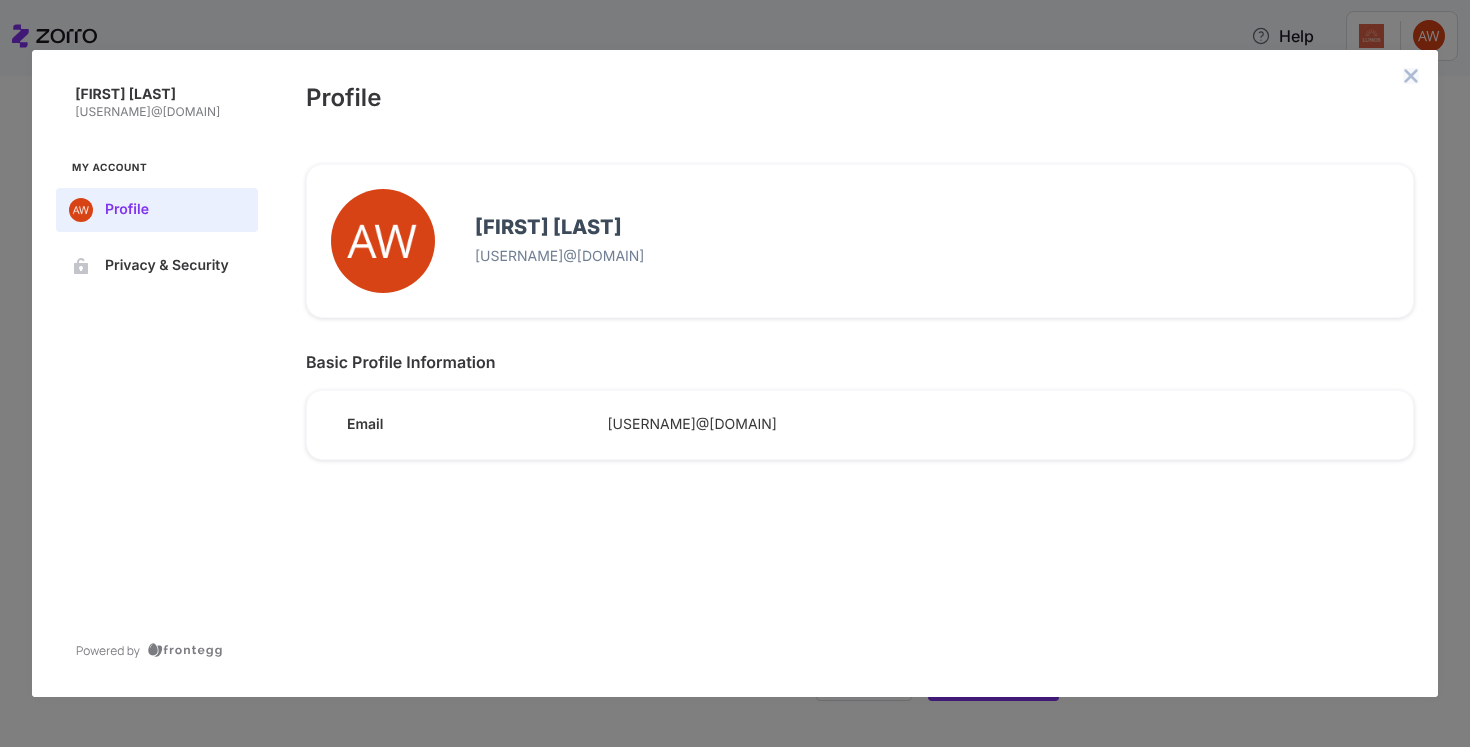 click 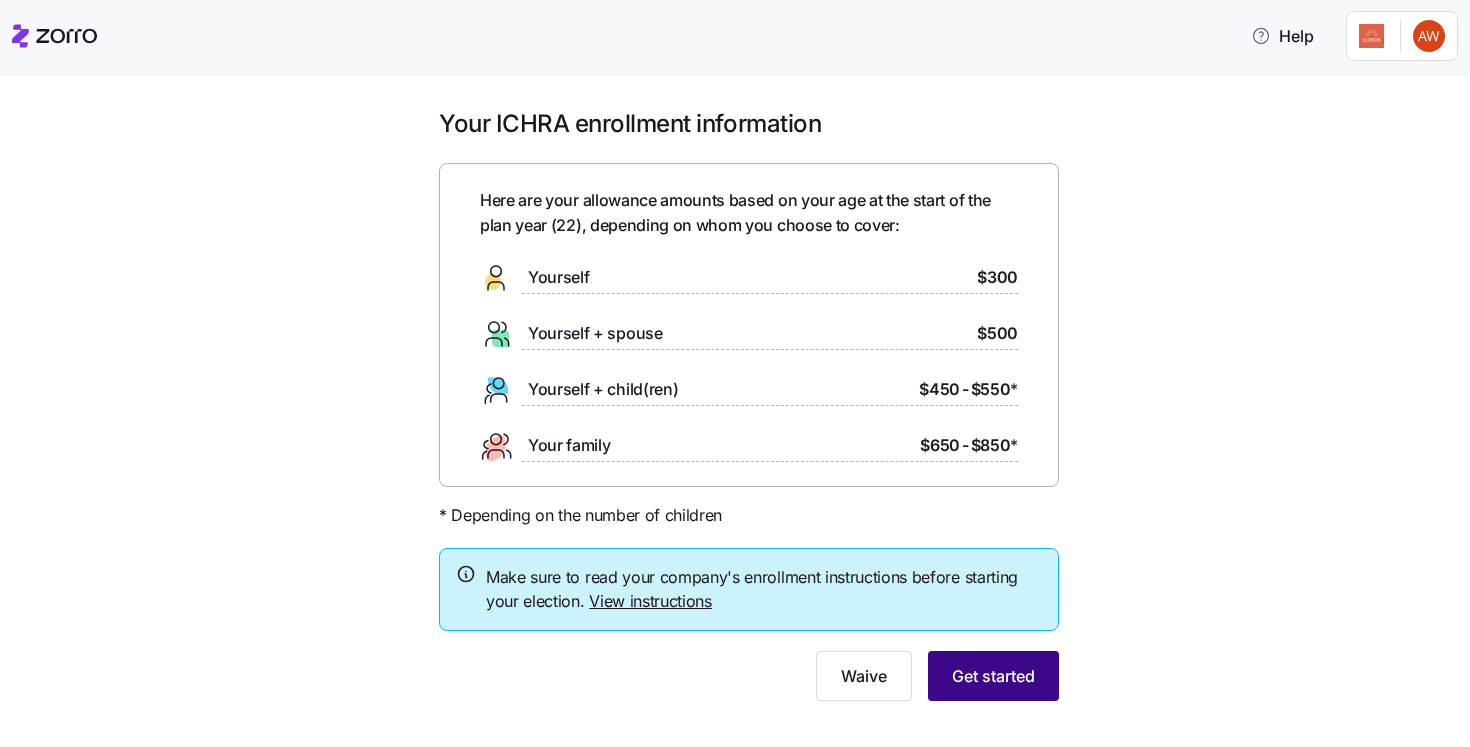 click on "Get started" at bounding box center (993, 676) 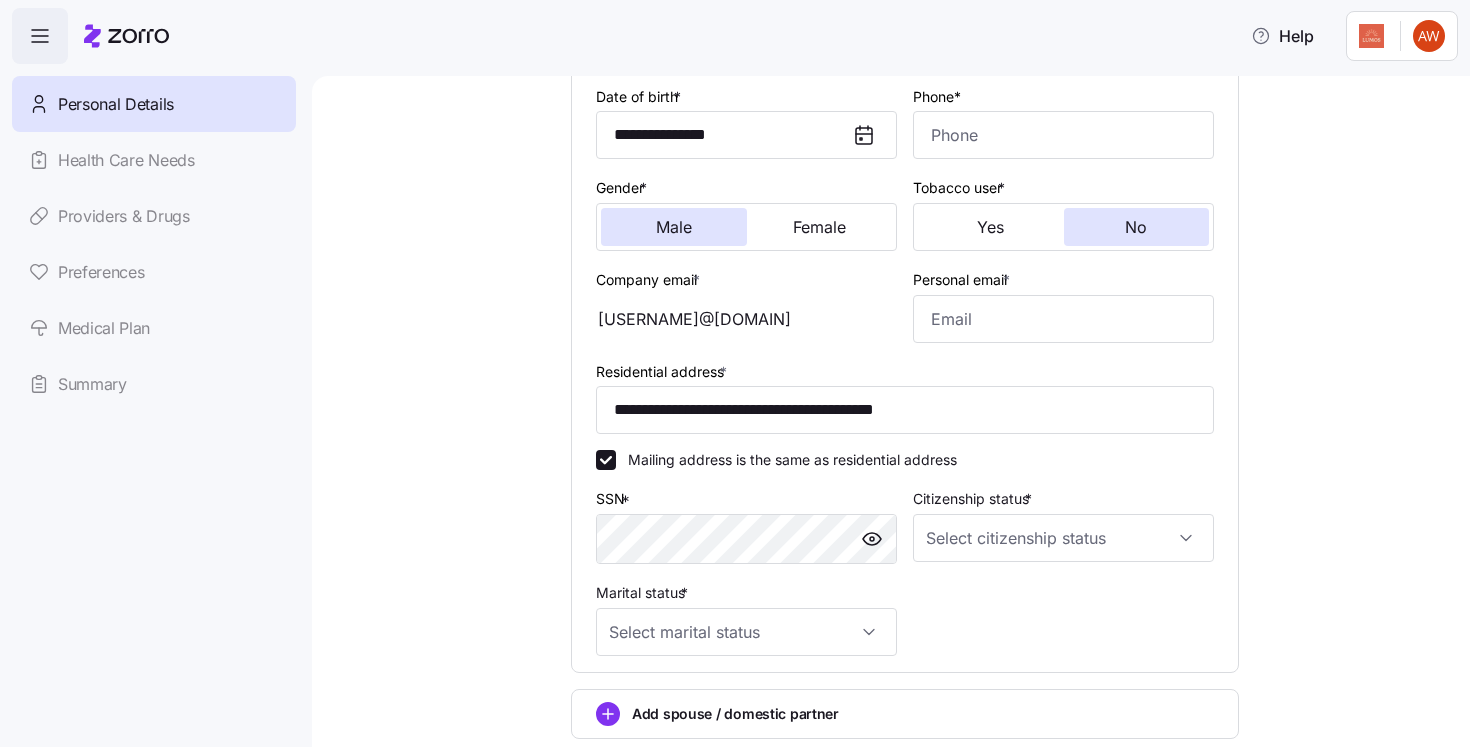 scroll, scrollTop: 301, scrollLeft: 0, axis: vertical 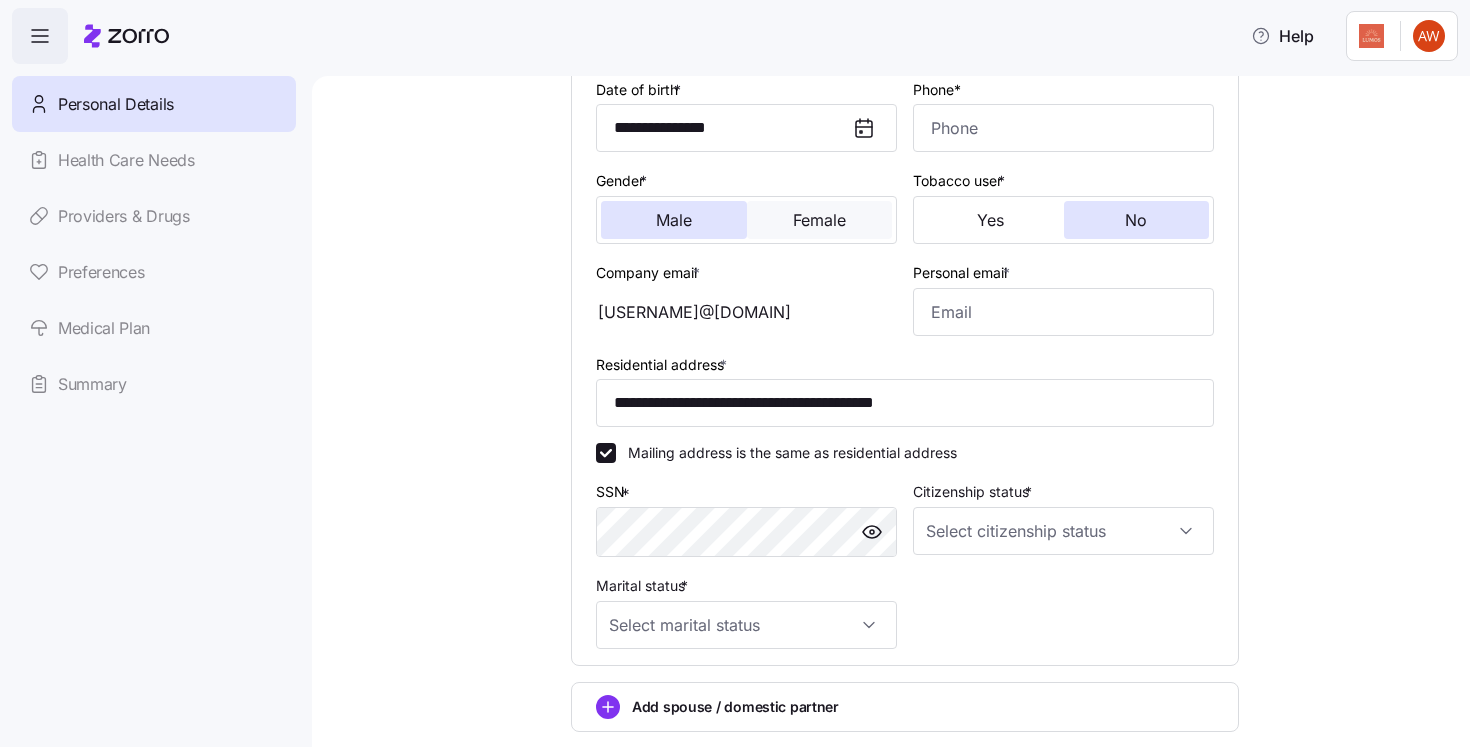 click on "Female" at bounding box center [819, 220] 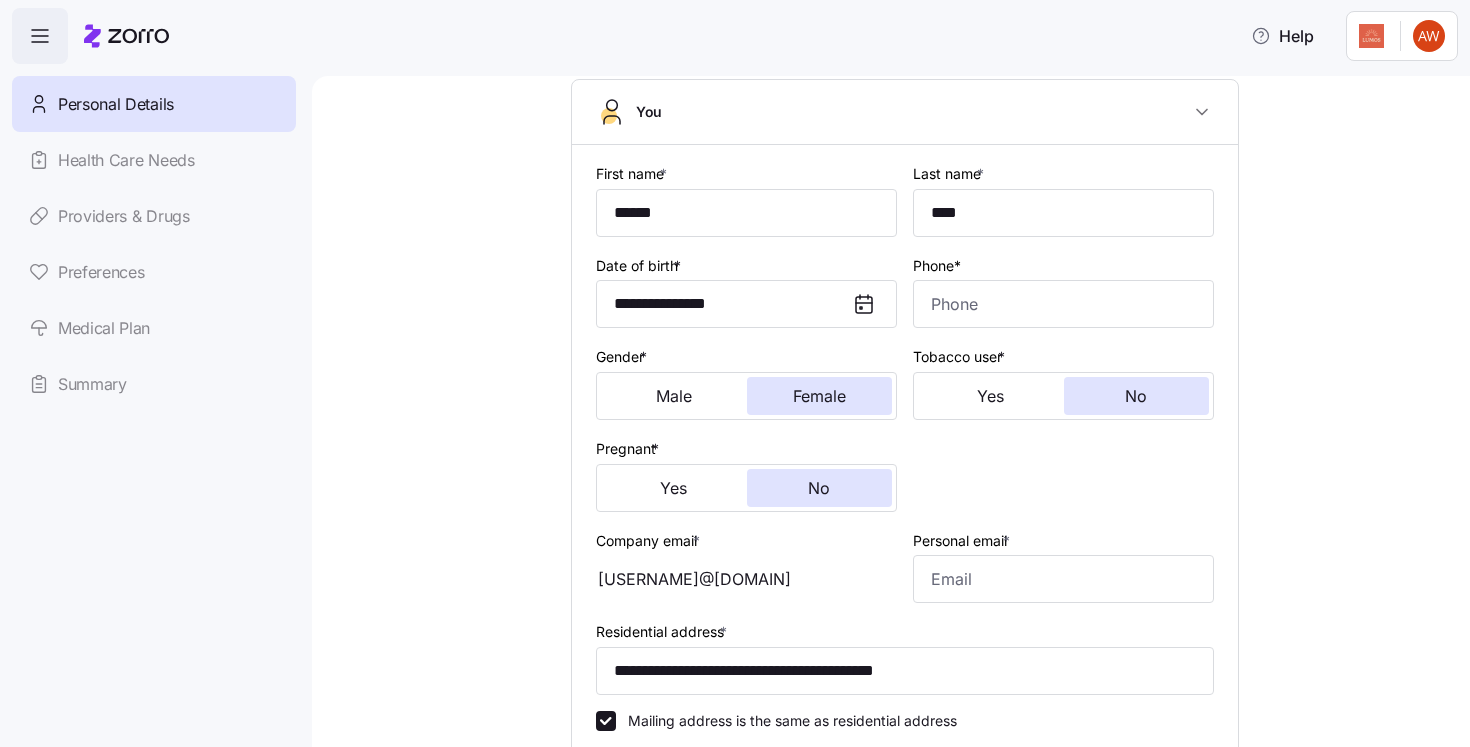 scroll, scrollTop: 119, scrollLeft: 0, axis: vertical 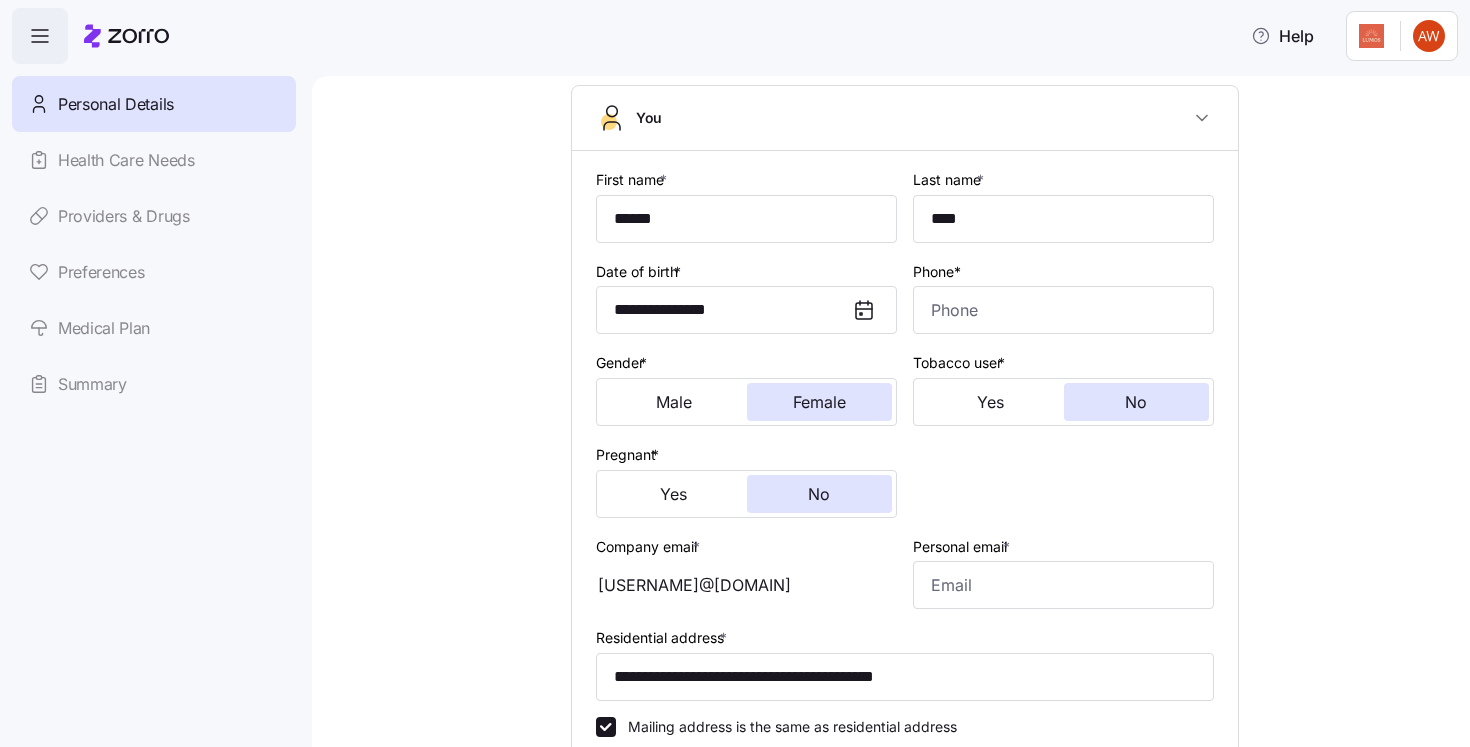 click 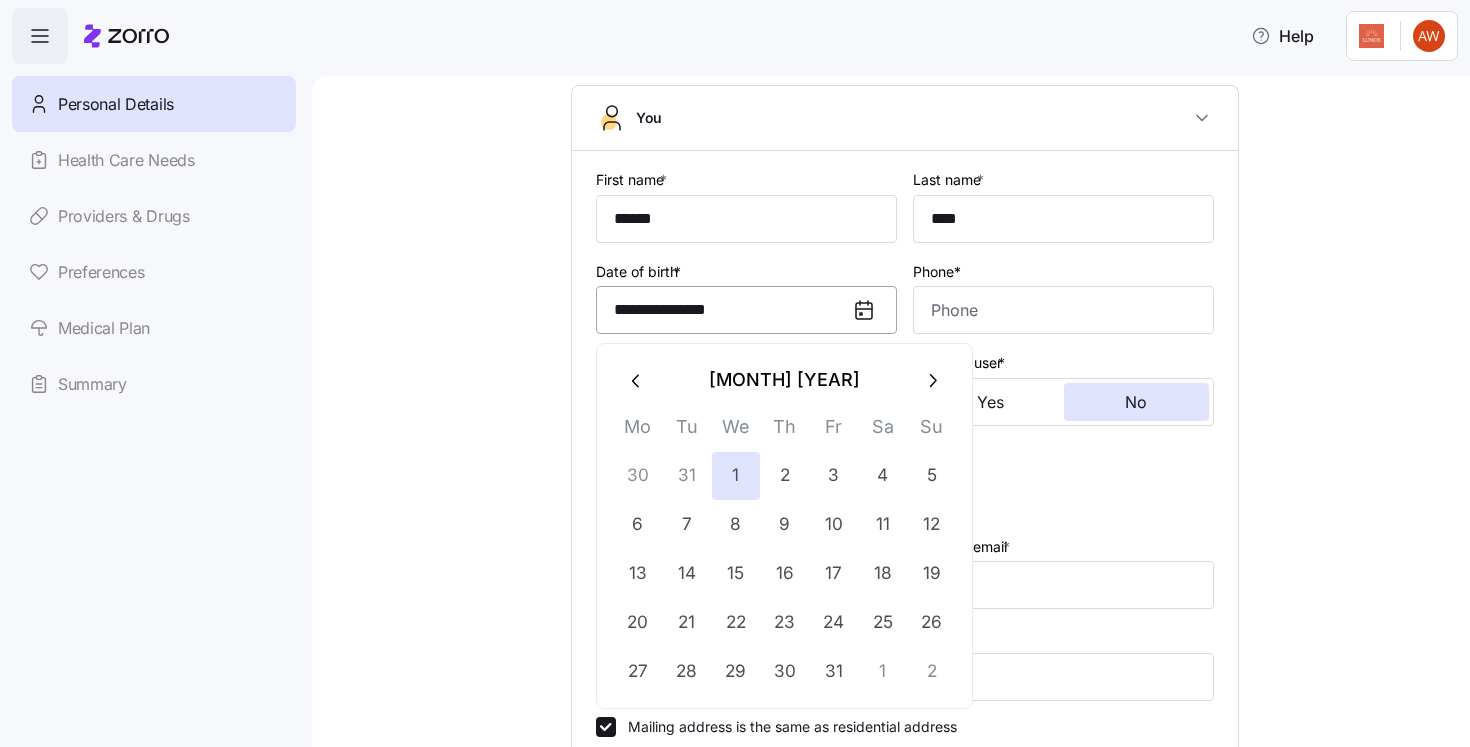 click on "**********" at bounding box center (746, 310) 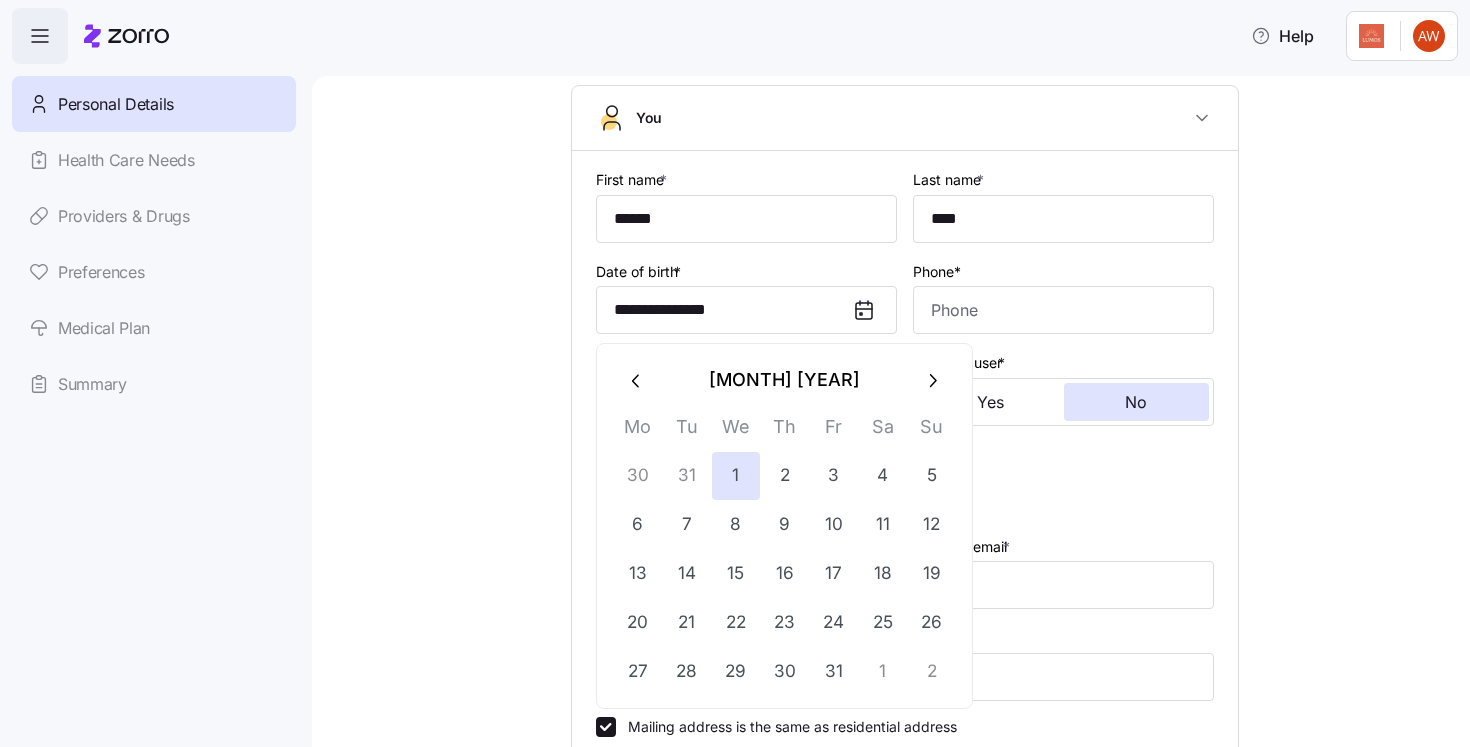 click 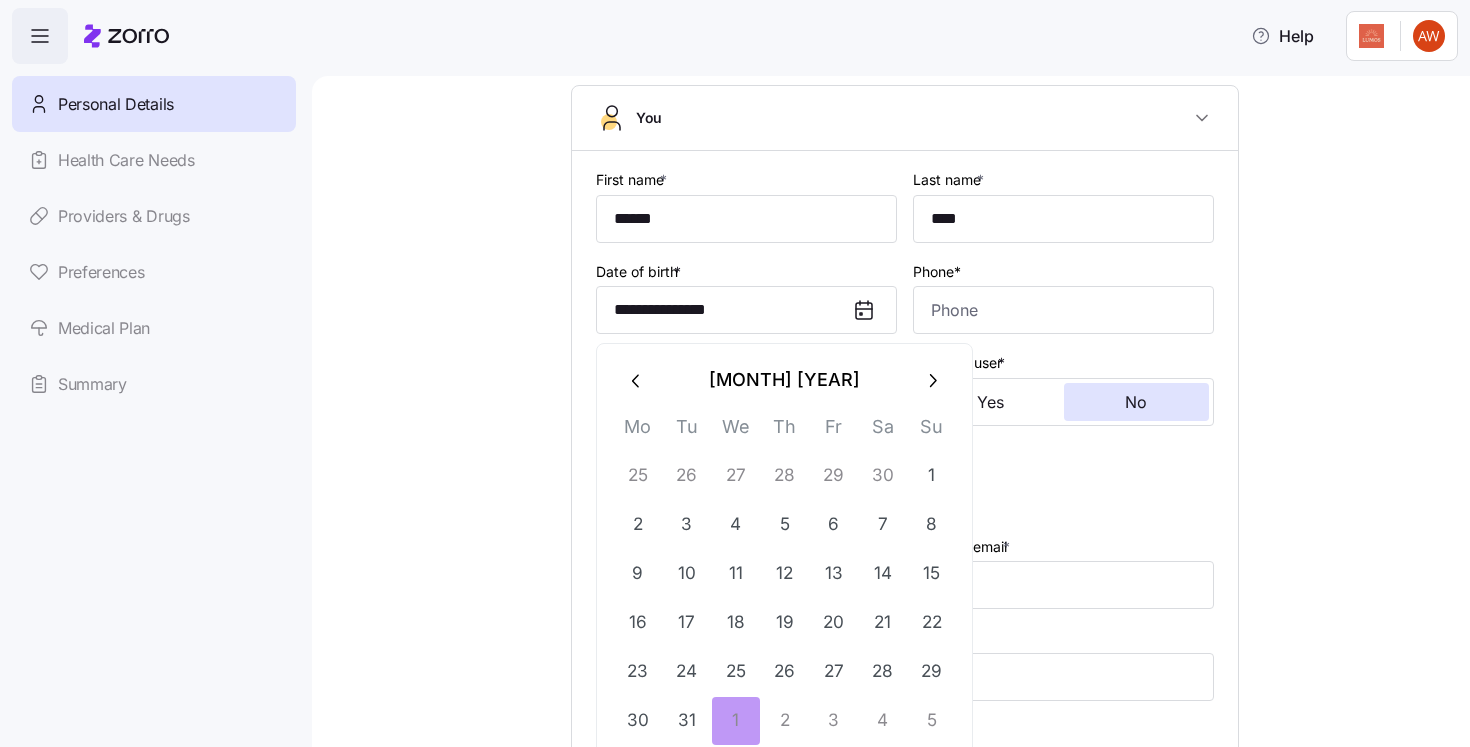 click 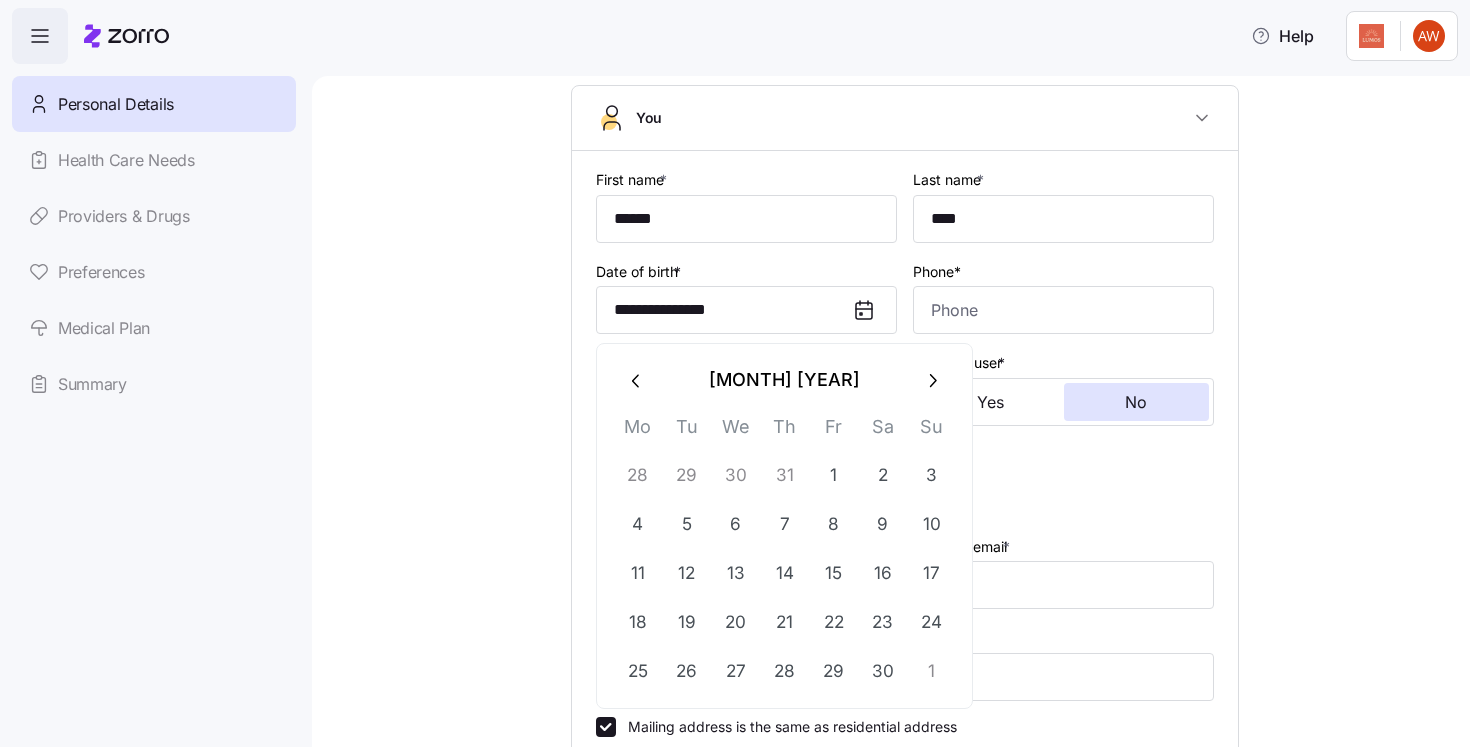 click 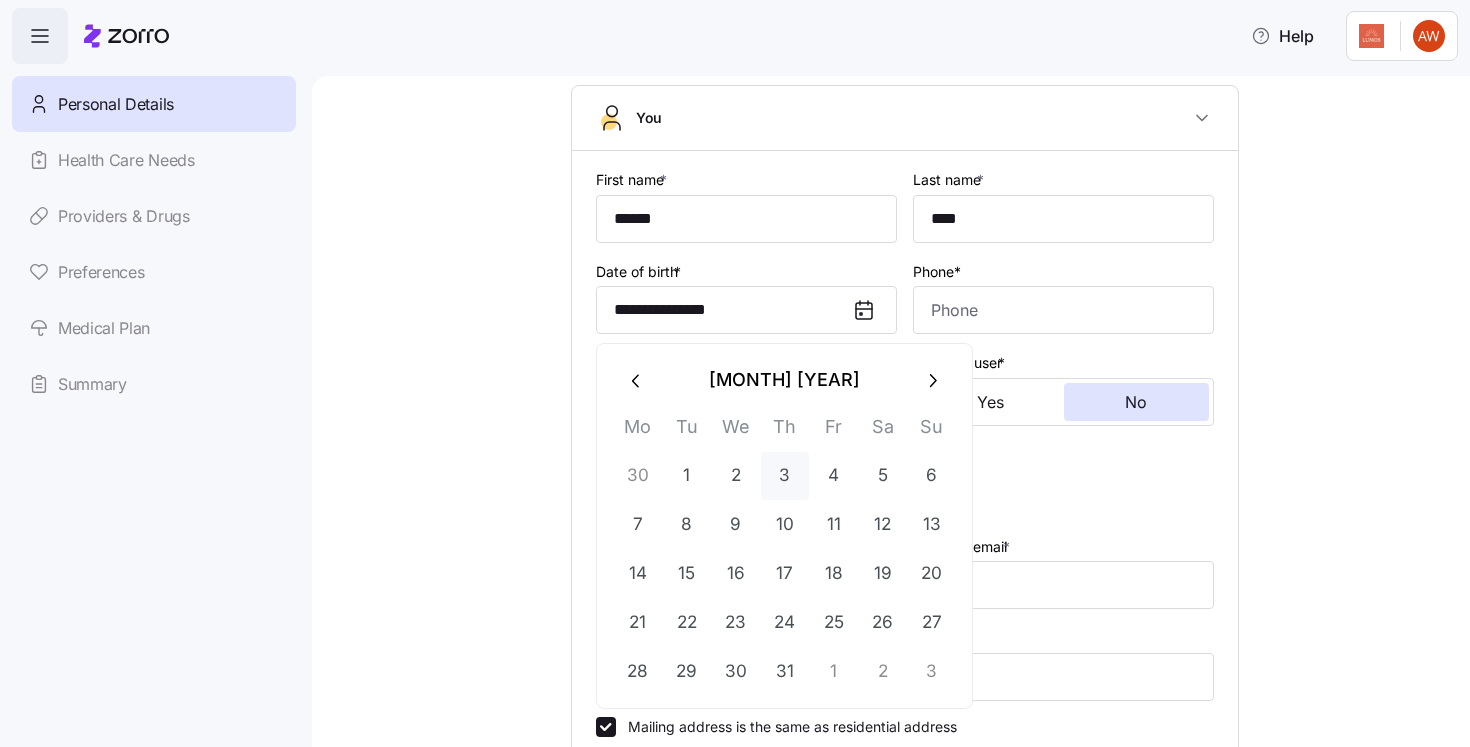 click on "3" at bounding box center [785, 476] 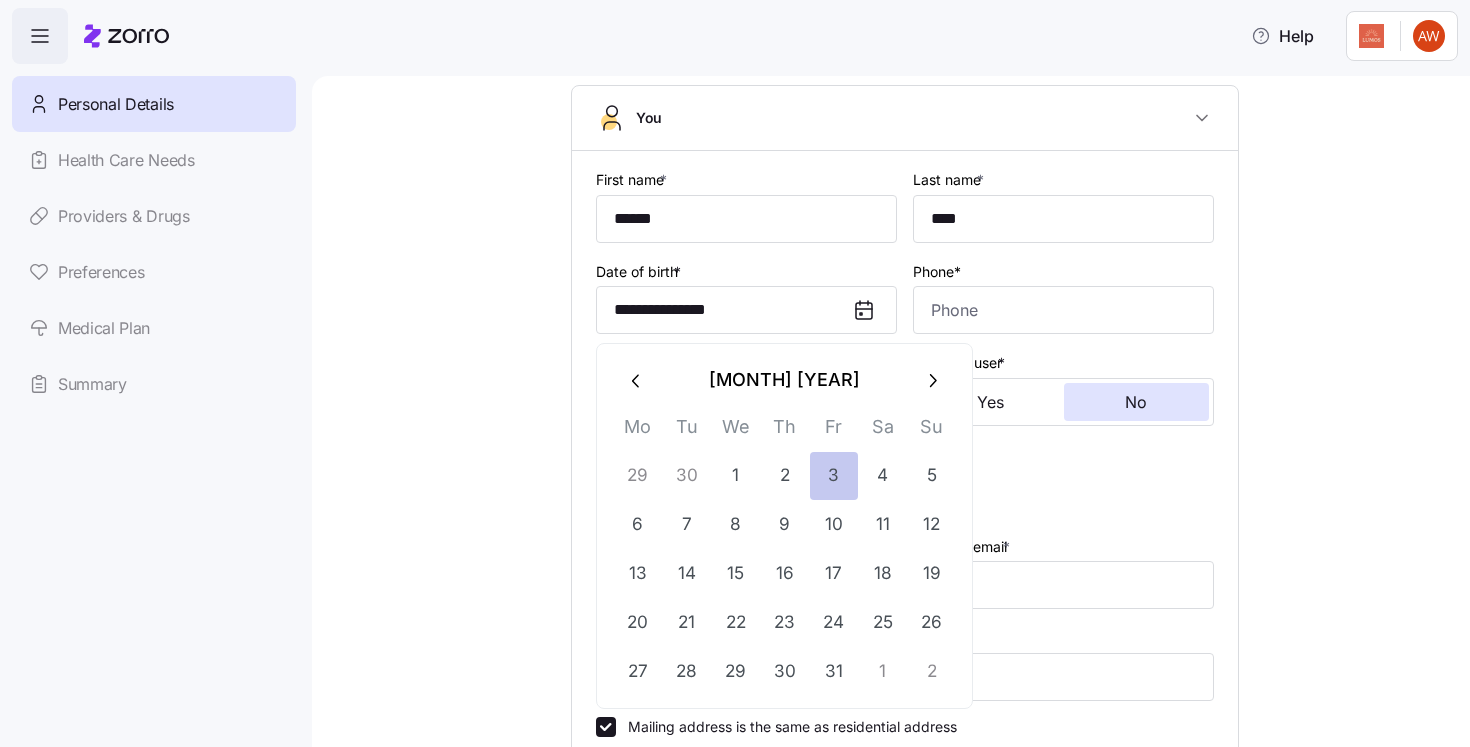 click on "3" at bounding box center (834, 476) 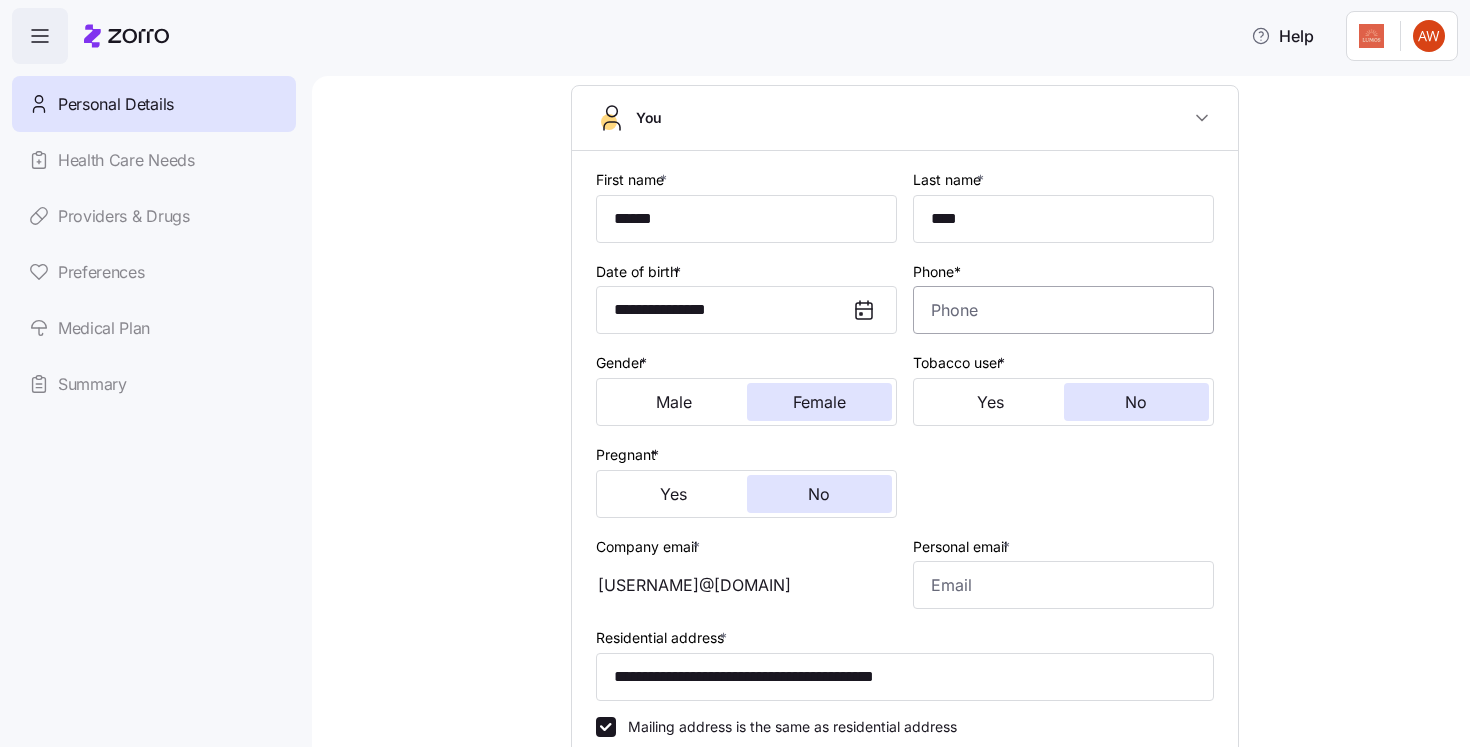type on "**********" 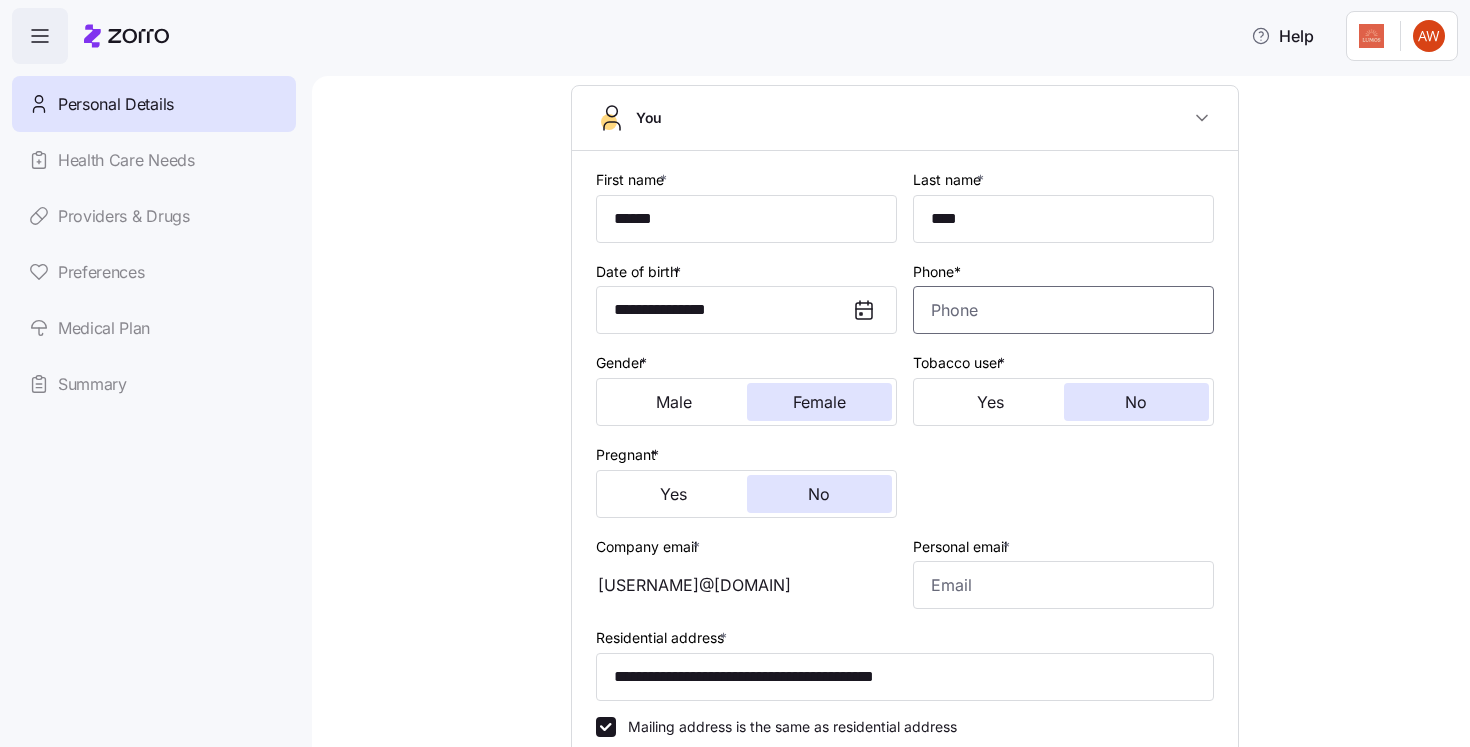 click on "Phone*" at bounding box center [1063, 310] 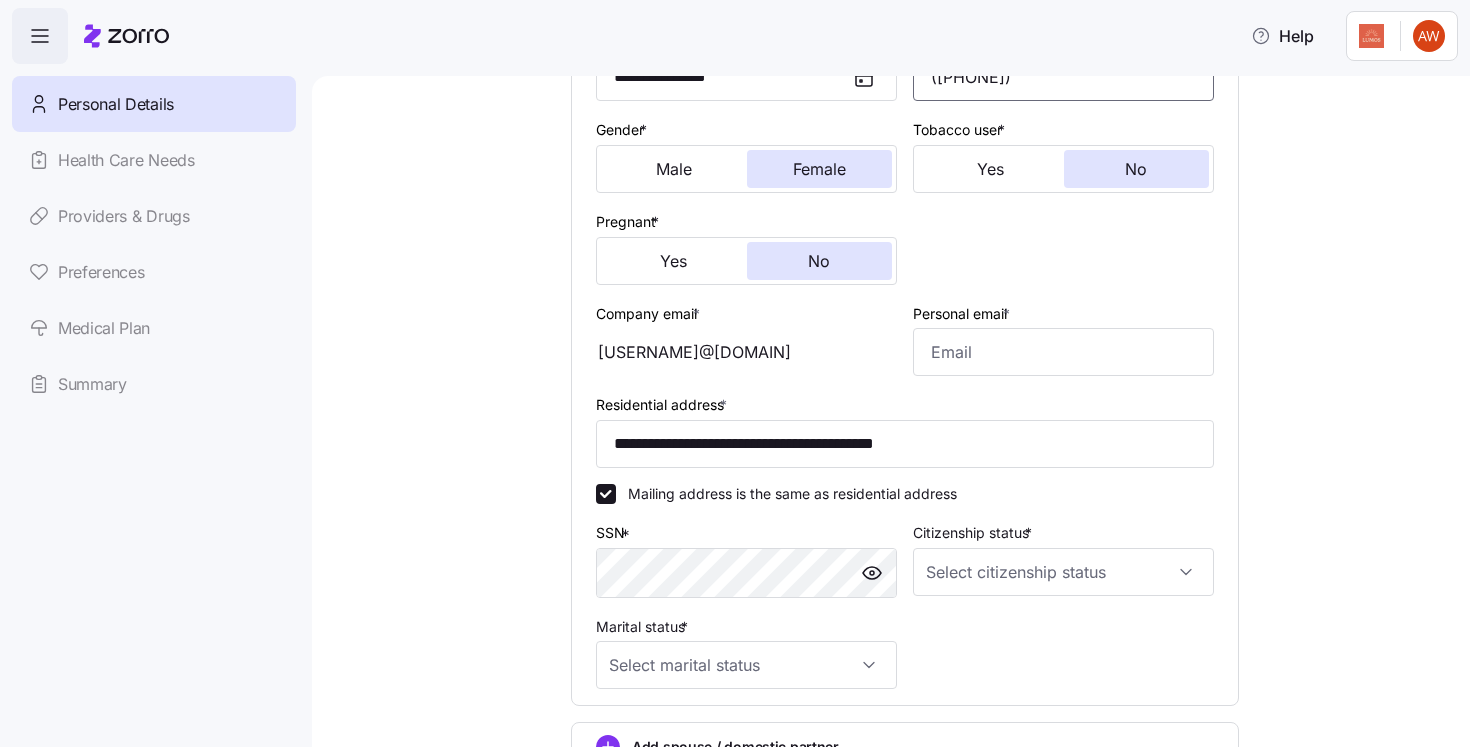 scroll, scrollTop: 363, scrollLeft: 0, axis: vertical 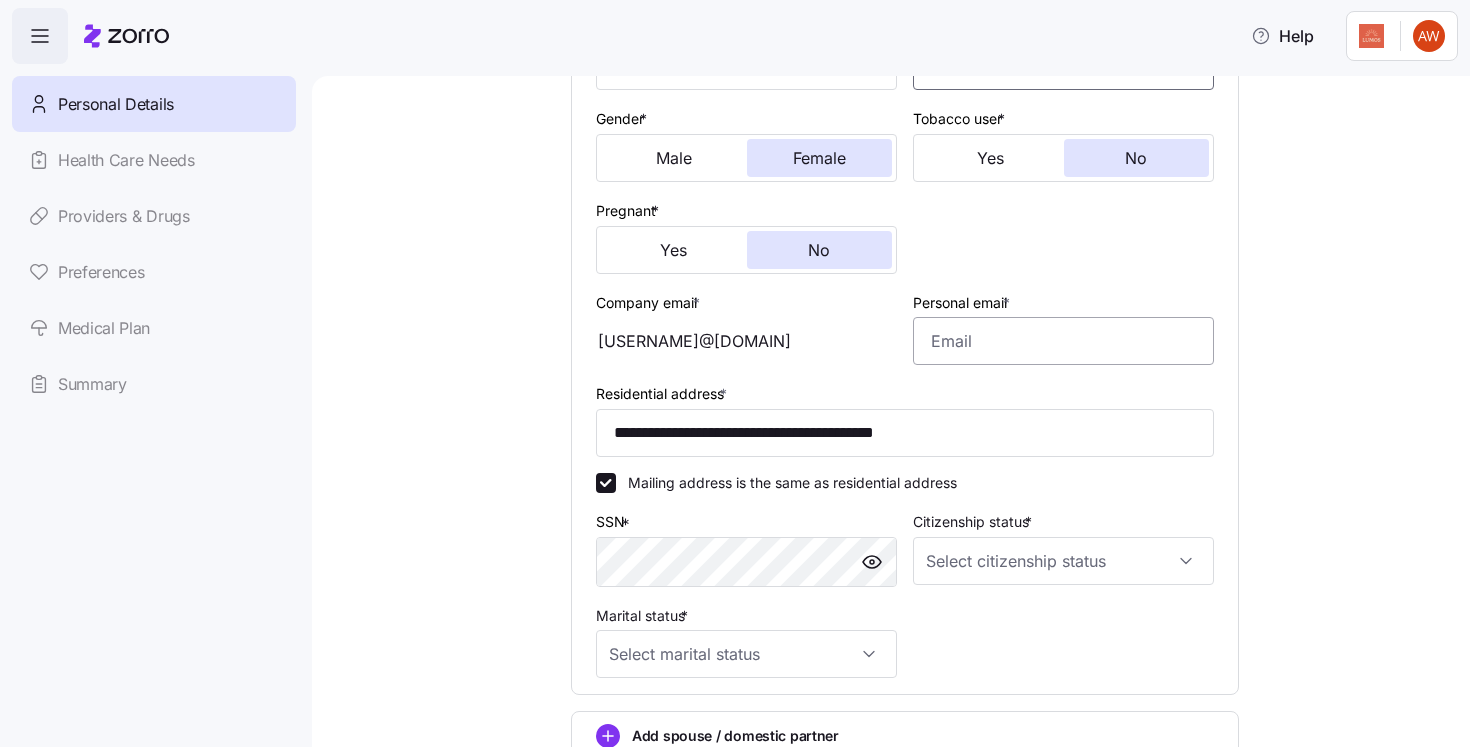 type on "([PHONE])" 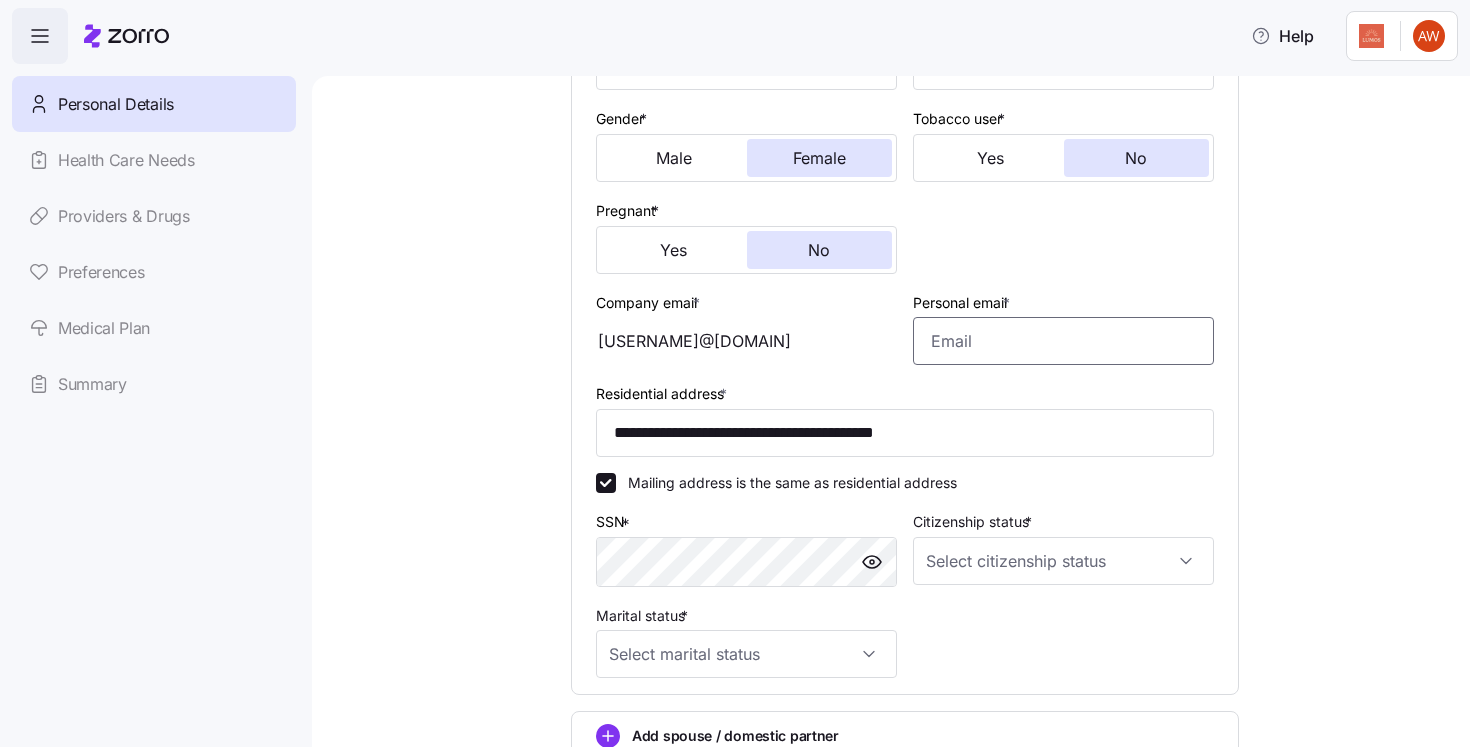 click on "Personal email  *" at bounding box center (1063, 341) 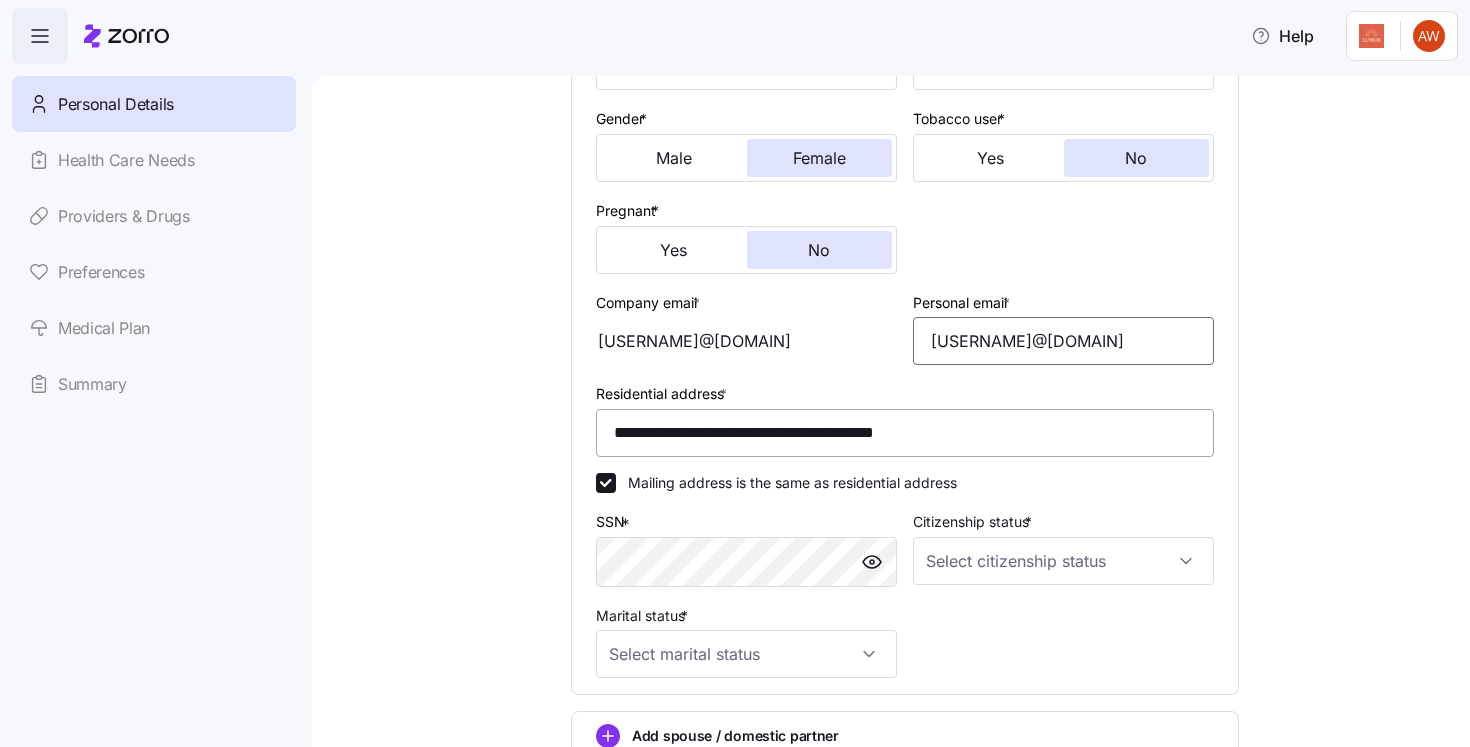 type on "[USERNAME]@[DOMAIN]" 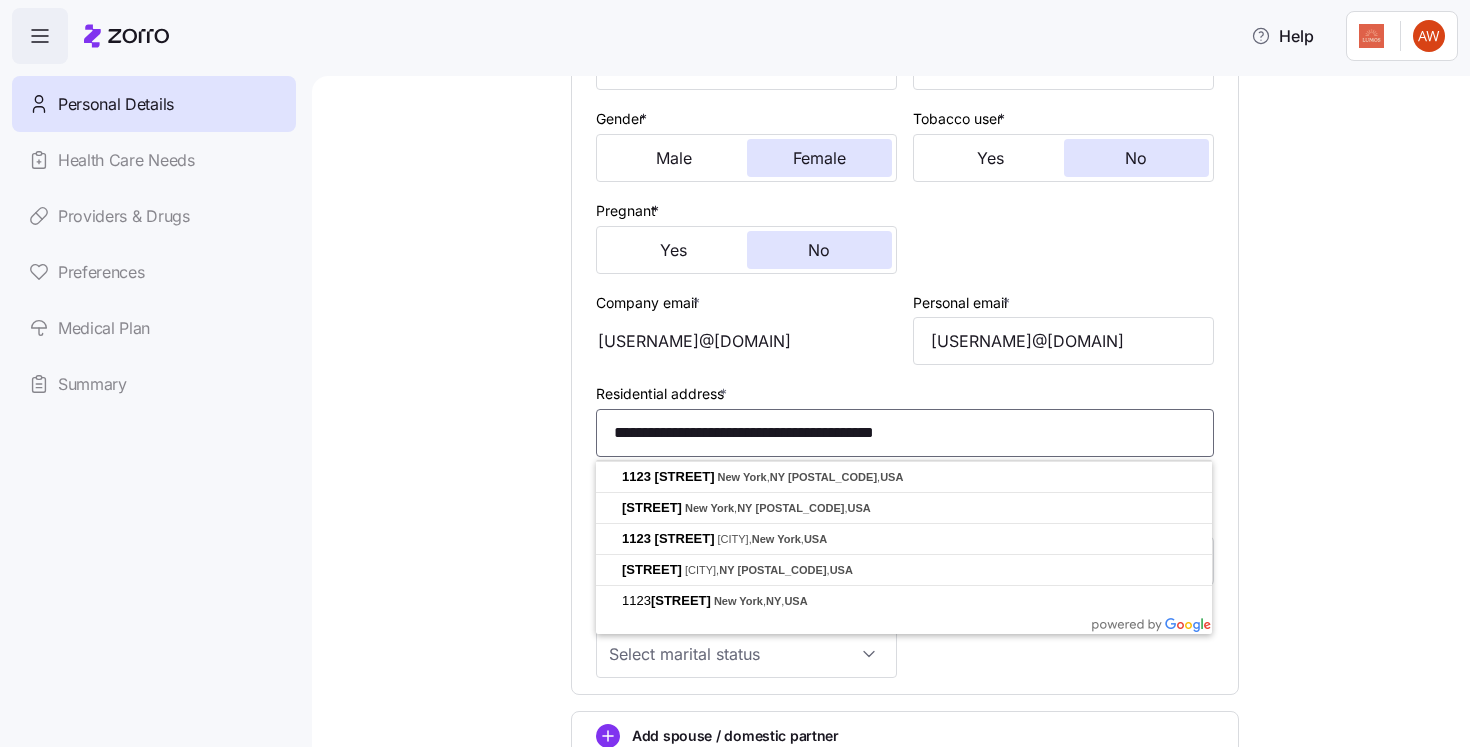 drag, startPoint x: 1001, startPoint y: 439, endPoint x: 578, endPoint y: 443, distance: 423.01892 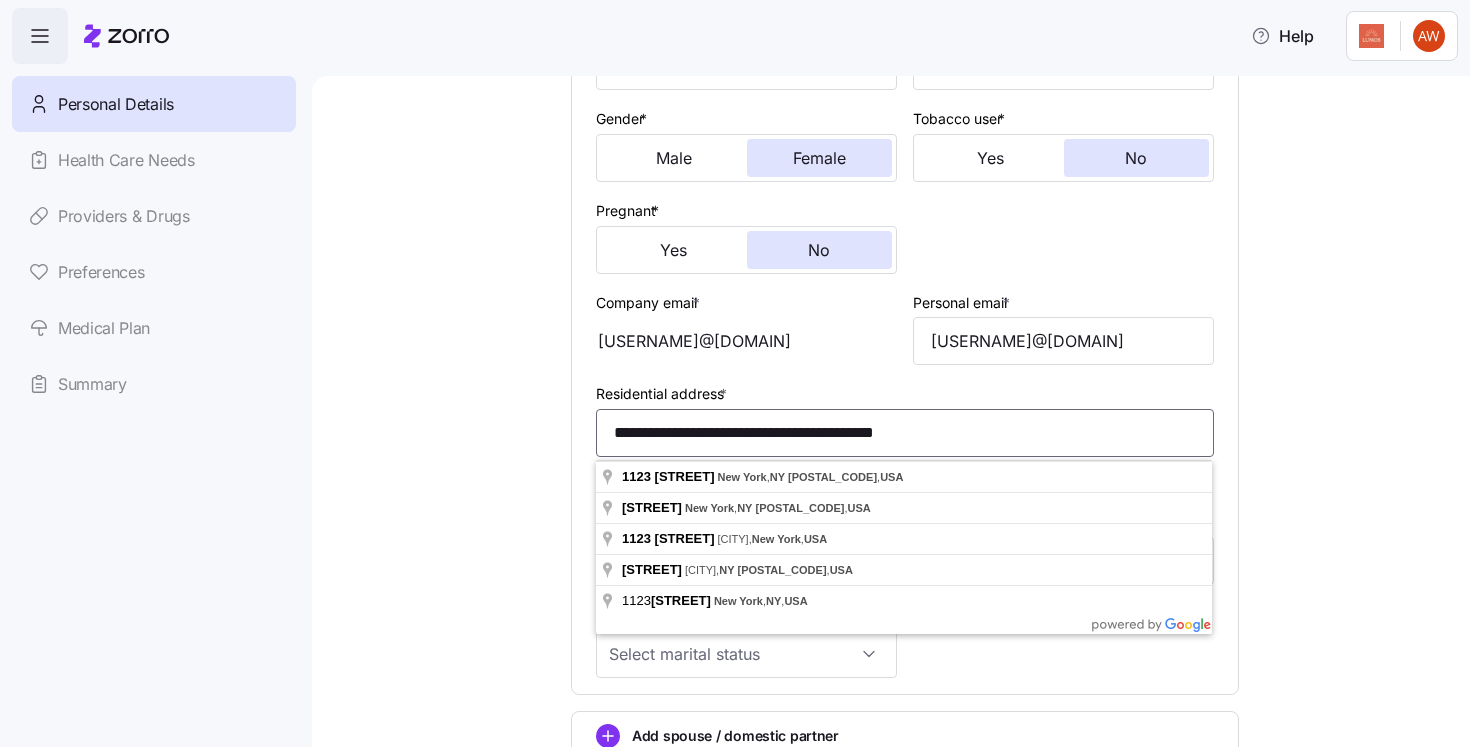 click on "**********" at bounding box center (905, 301) 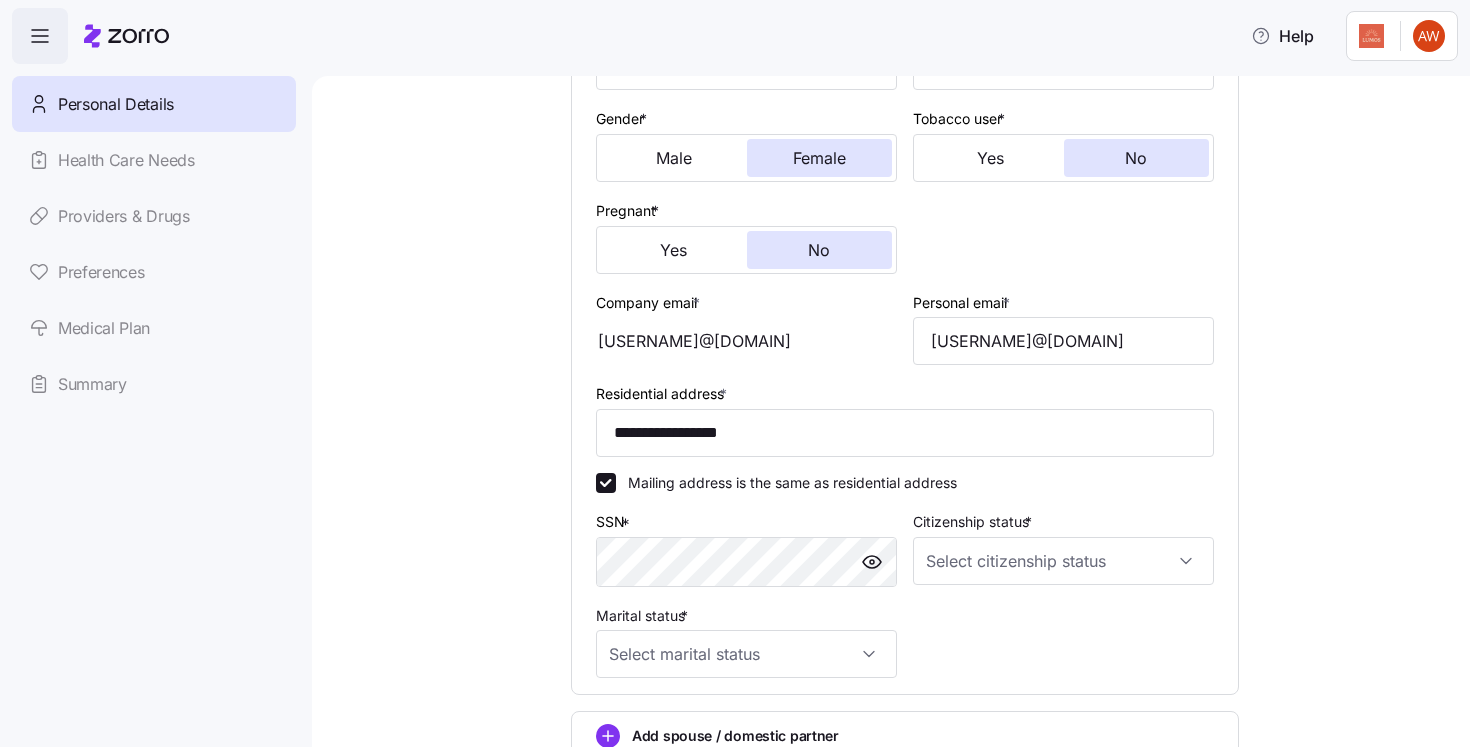 type on "**********" 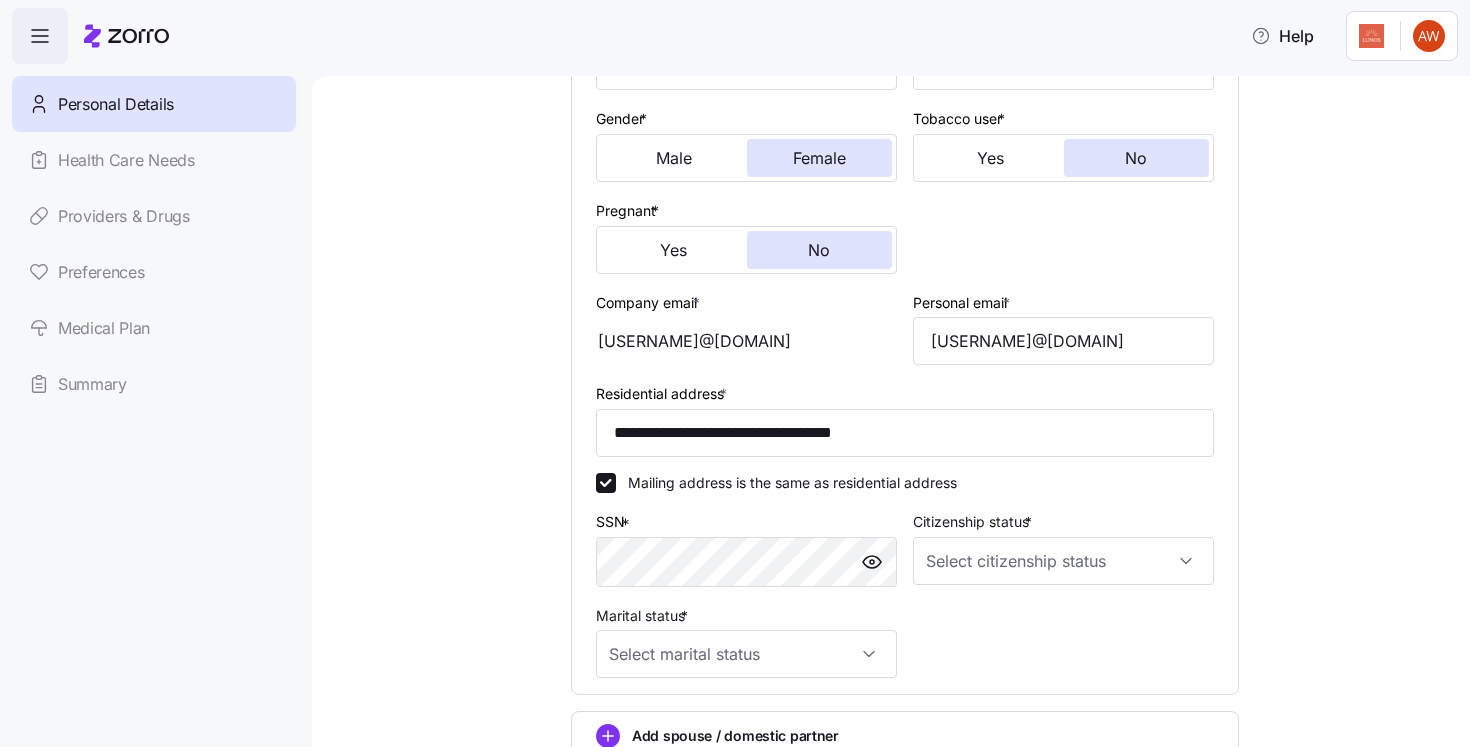 scroll, scrollTop: 547, scrollLeft: 0, axis: vertical 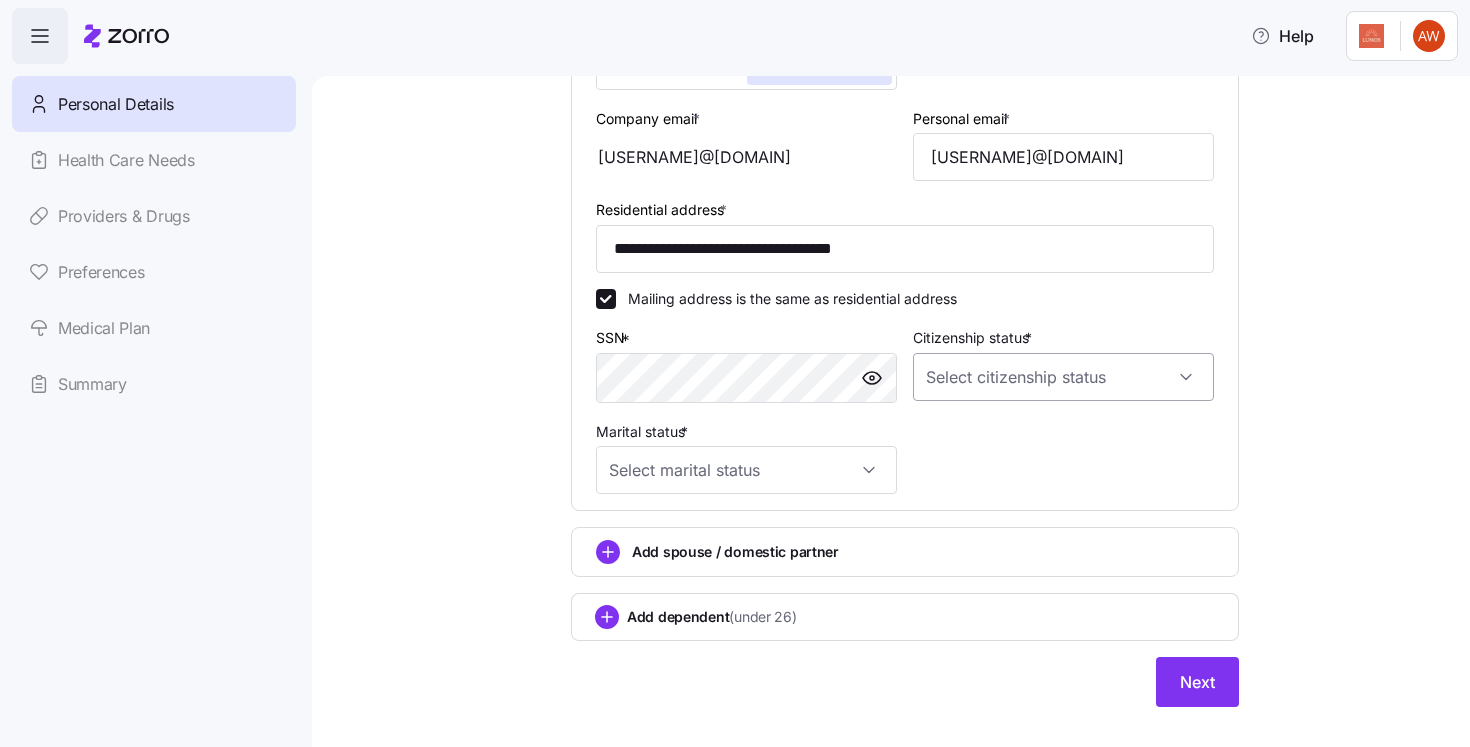 click on "Citizenship status  *" at bounding box center (1063, 377) 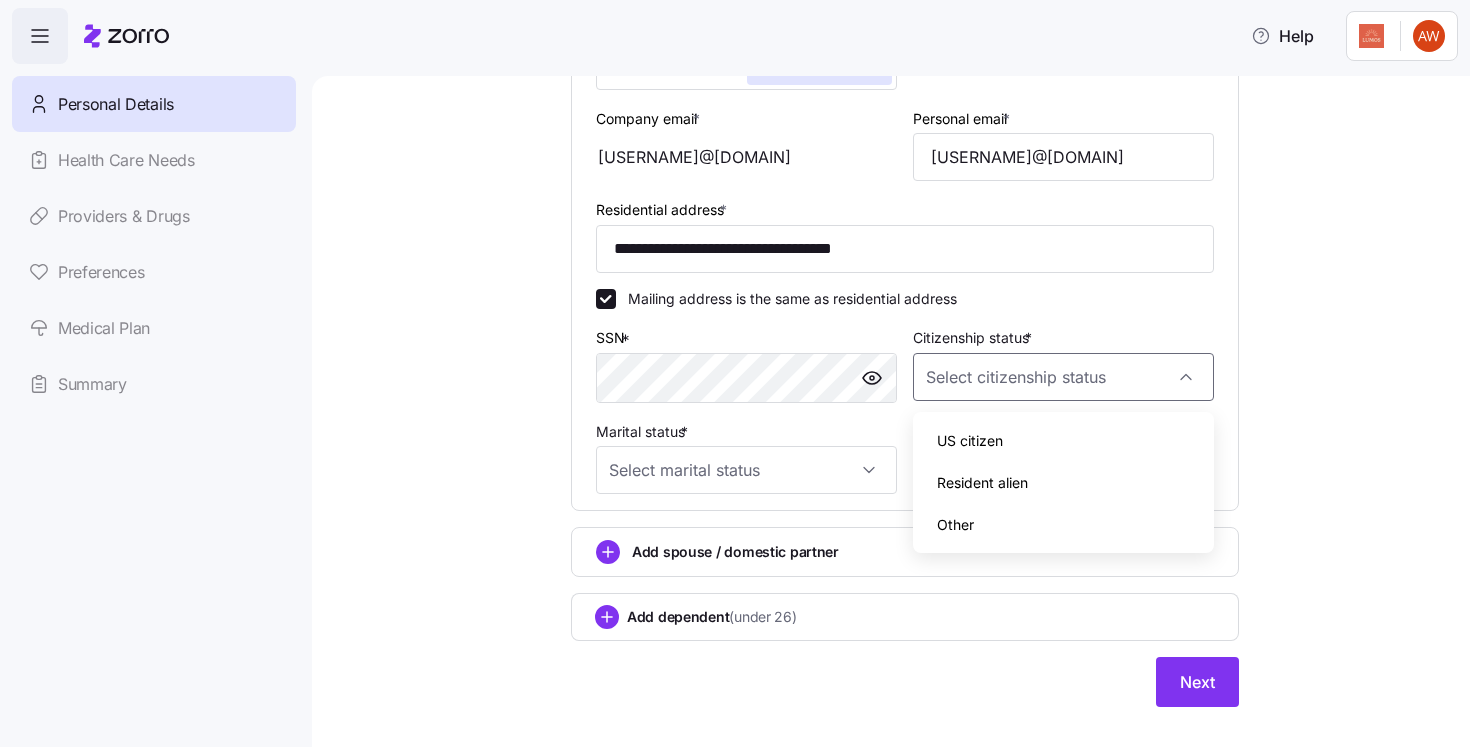 click on "US citizen" at bounding box center [1063, 441] 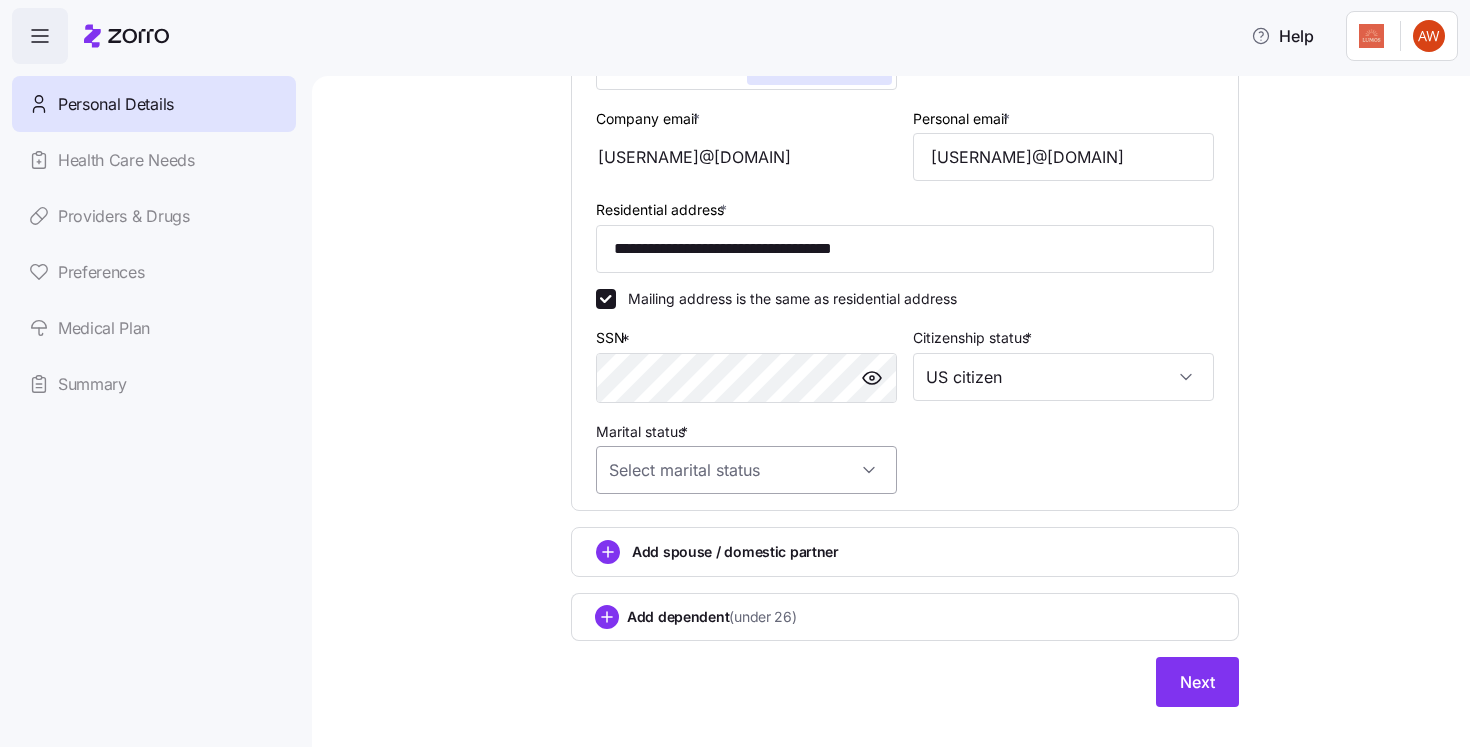click on "Marital status  *" at bounding box center [746, 470] 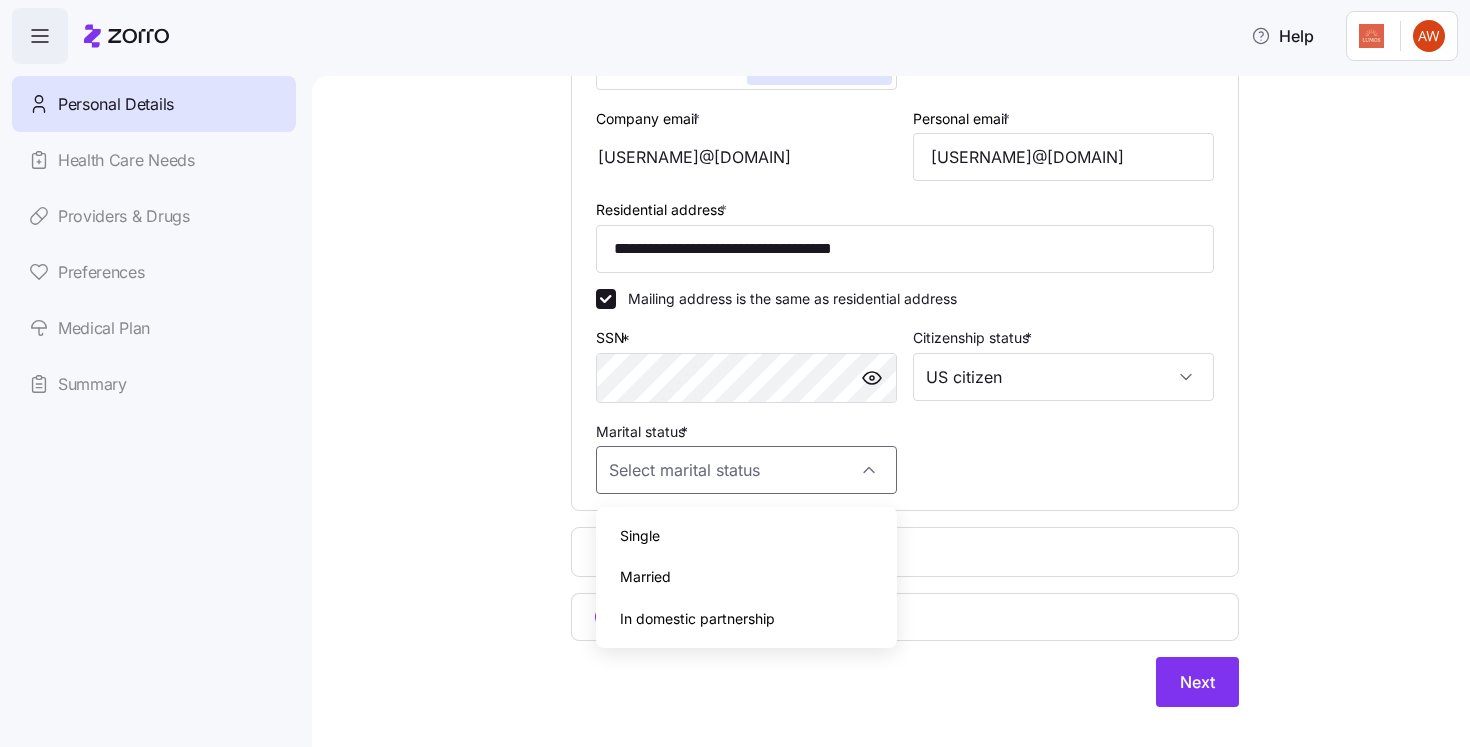 click on "Single" at bounding box center (746, 536) 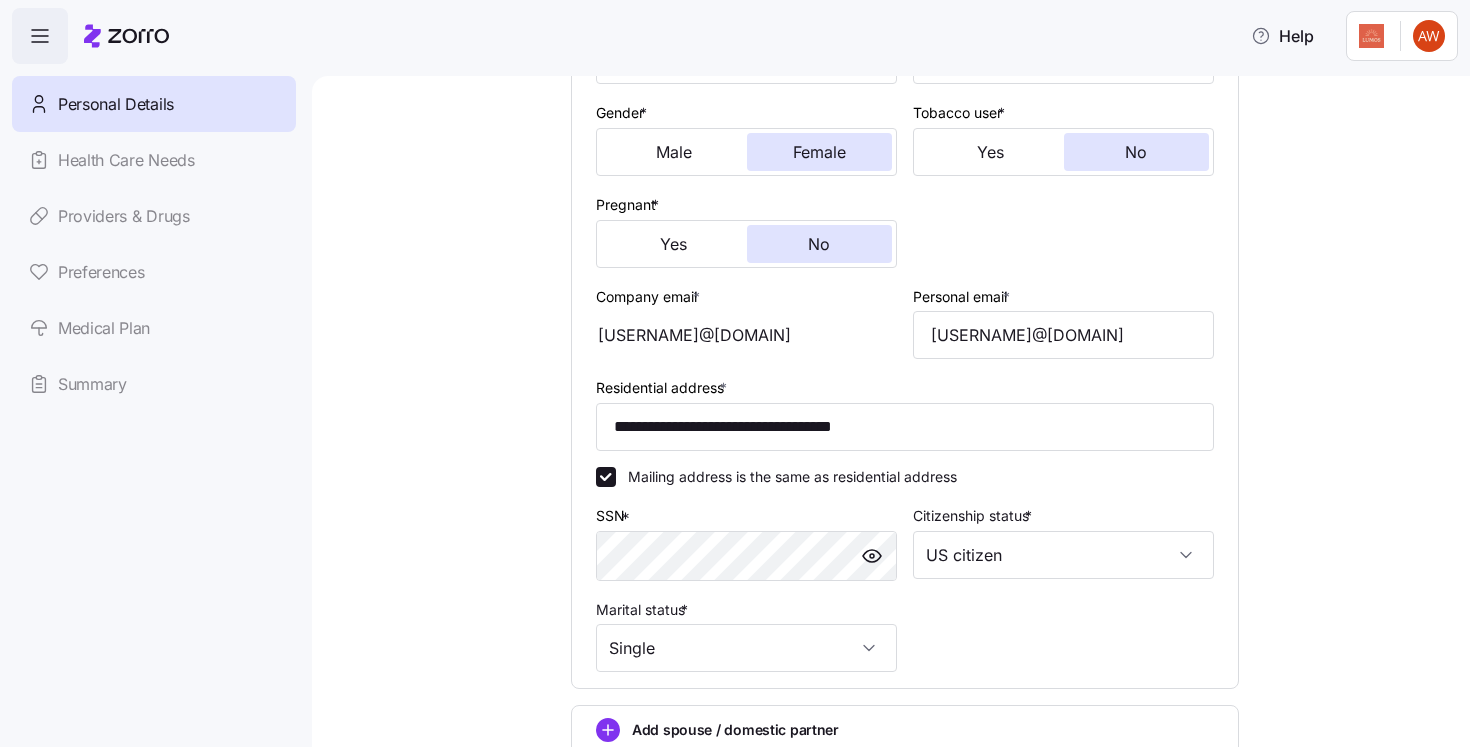 scroll, scrollTop: 583, scrollLeft: 0, axis: vertical 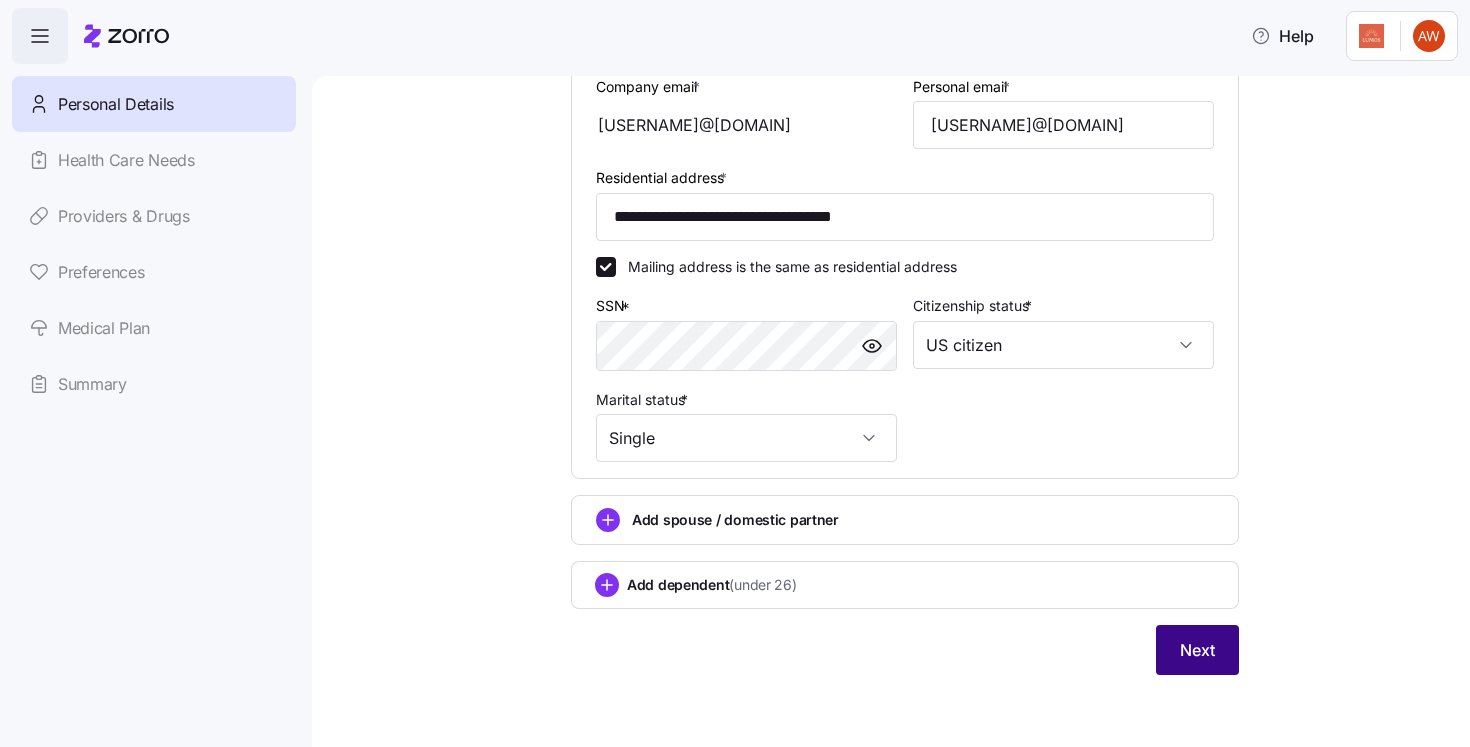click on "Next" at bounding box center (1197, 650) 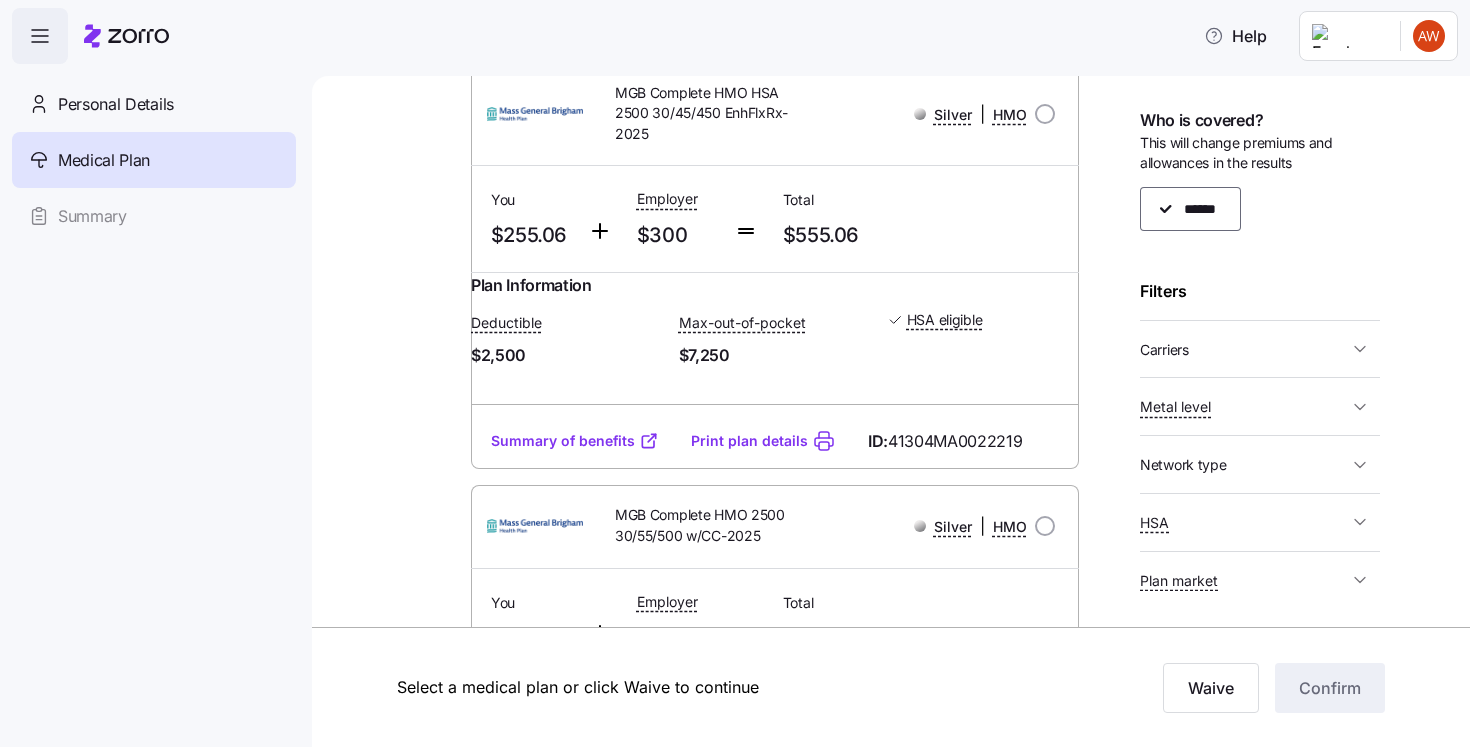 scroll, scrollTop: 4952, scrollLeft: 0, axis: vertical 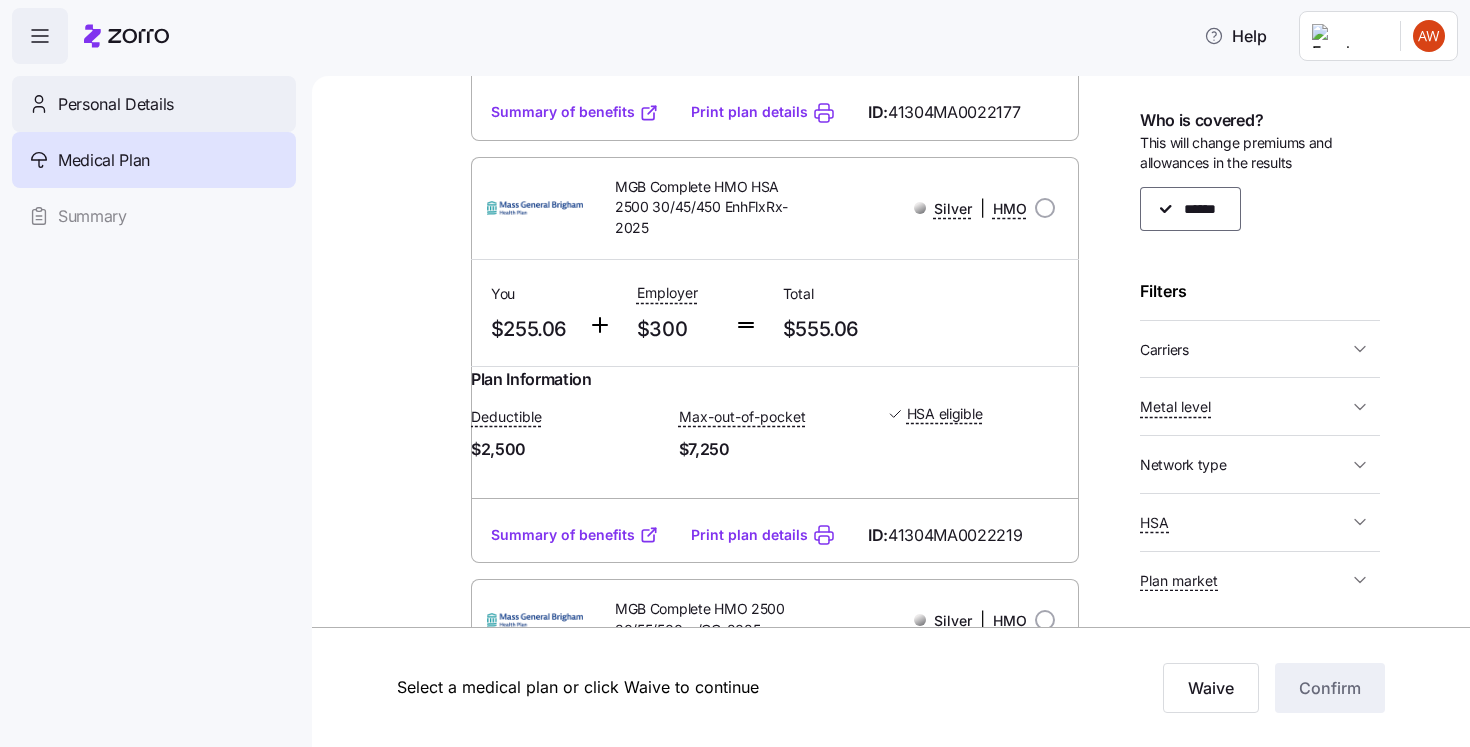 click on "Personal Details" at bounding box center [154, 104] 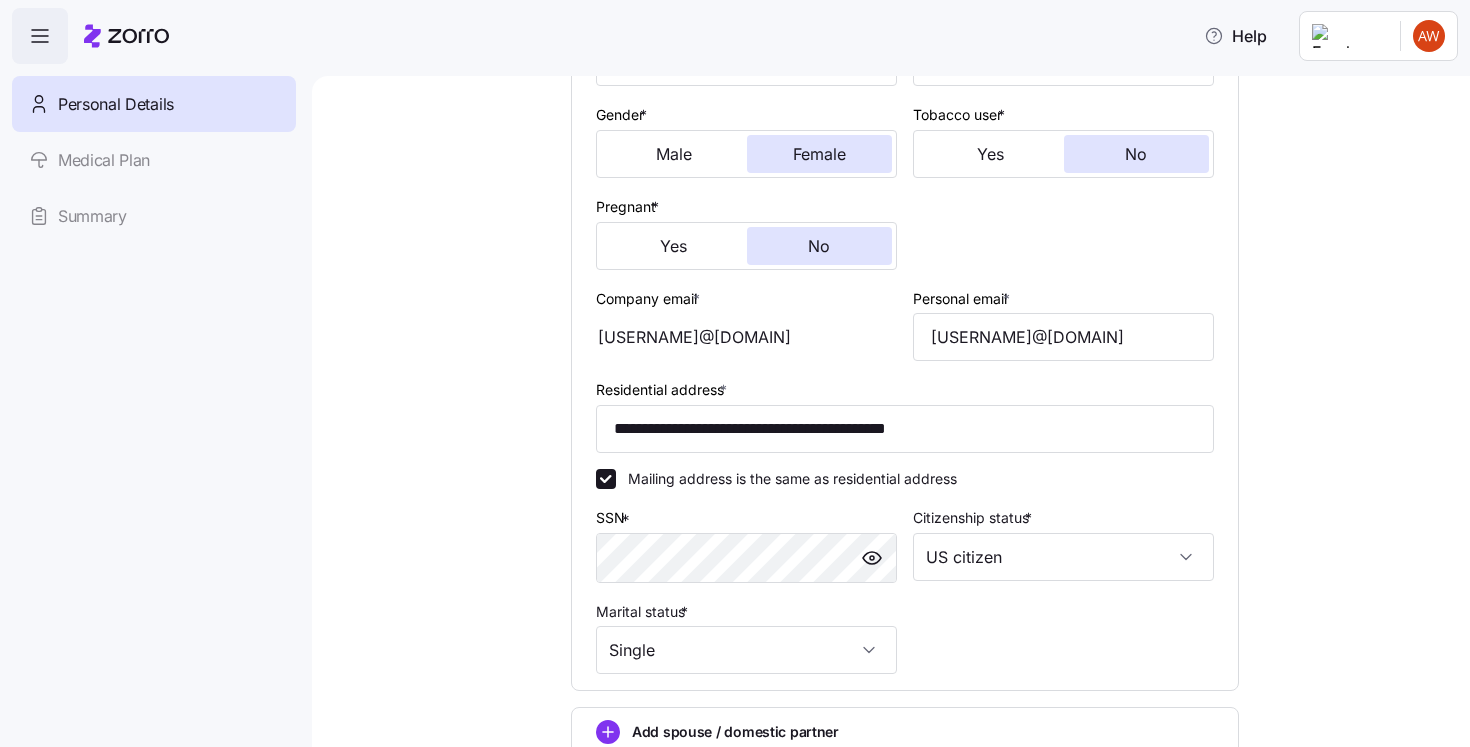 scroll, scrollTop: 583, scrollLeft: 0, axis: vertical 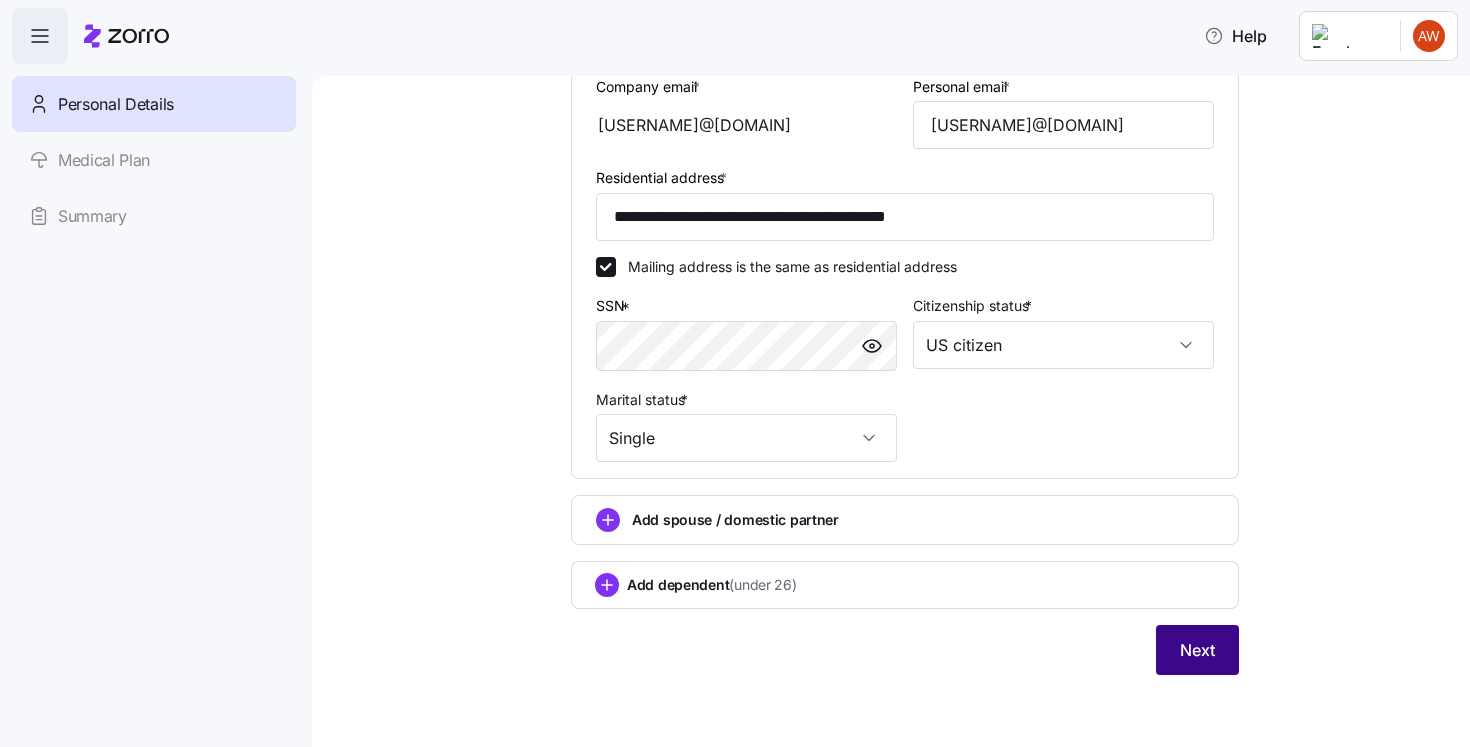 click on "Next" at bounding box center [1197, 650] 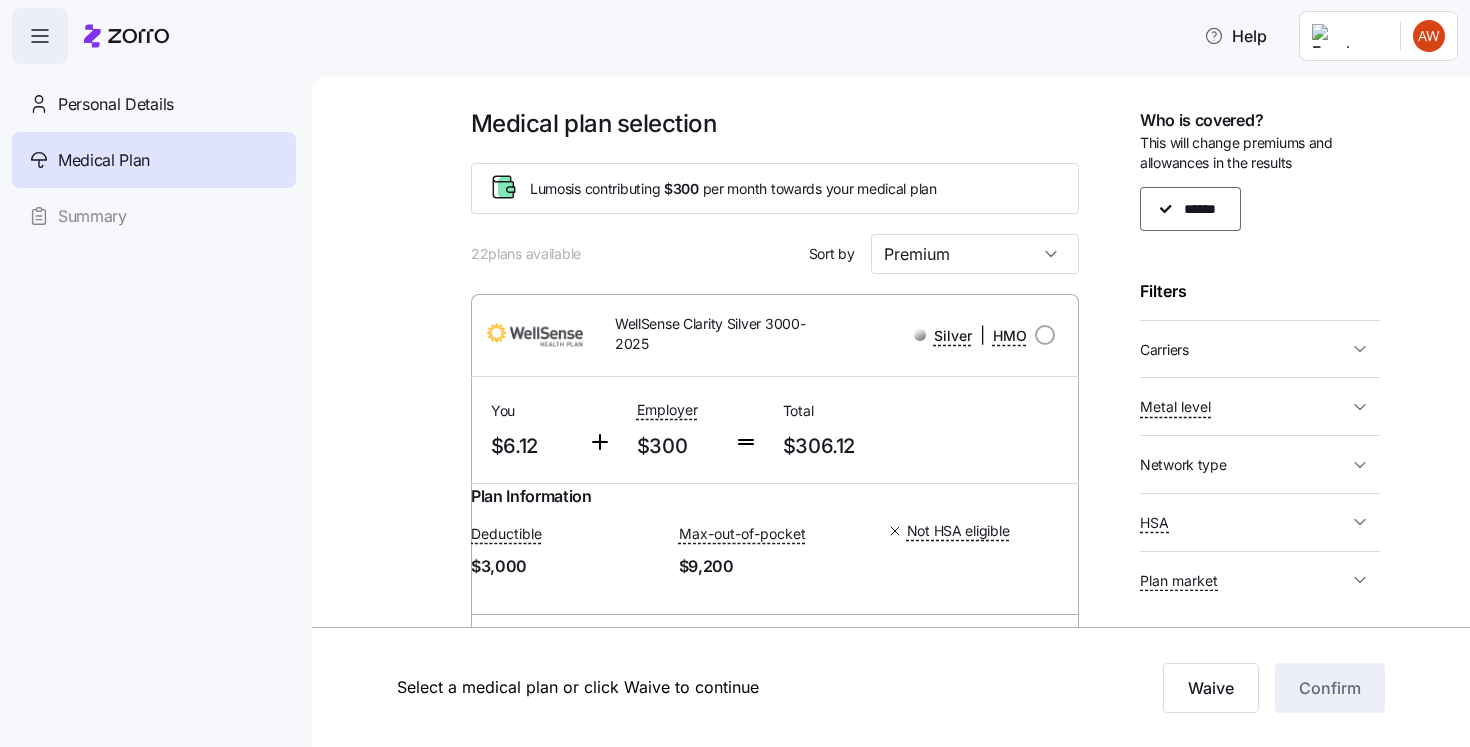 click on "Carriers" at bounding box center [1244, 349] 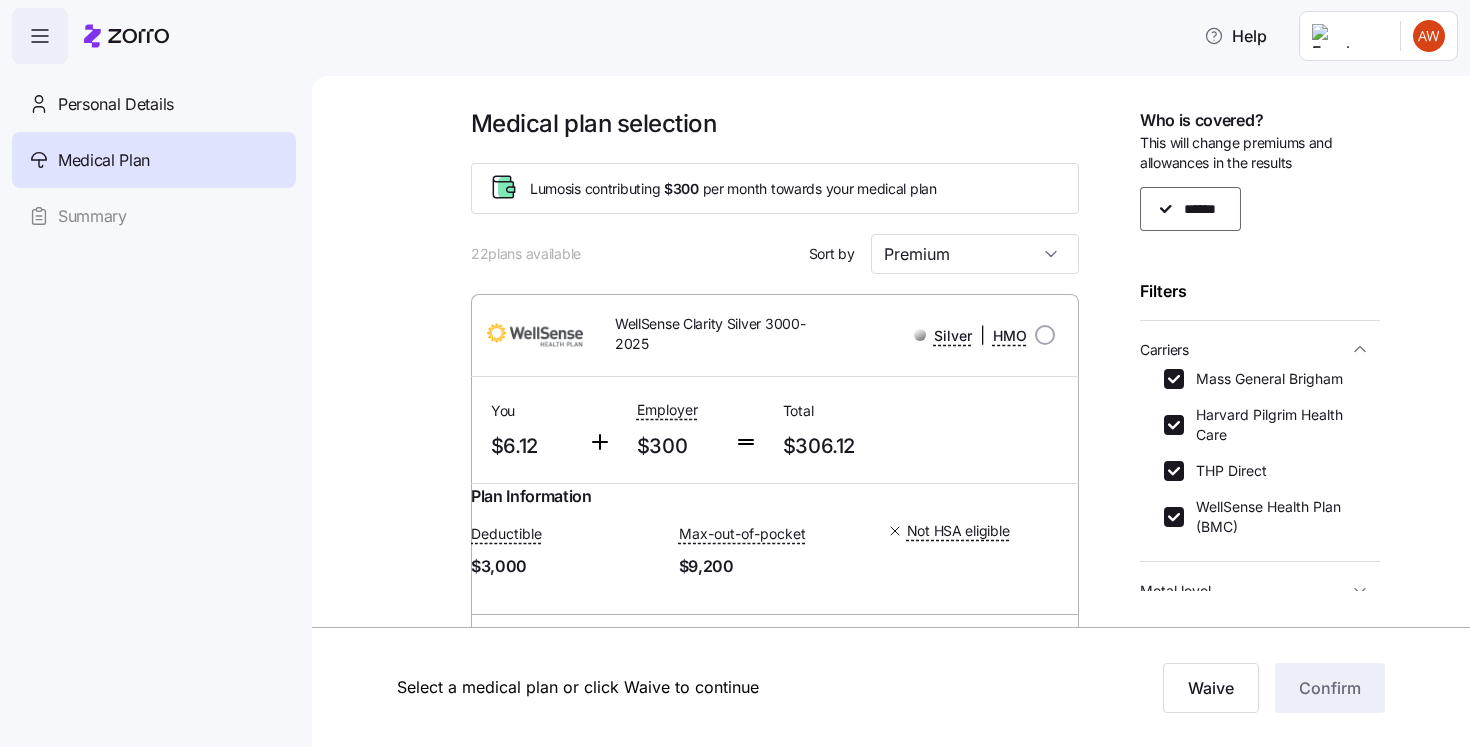 click on "Carriers" at bounding box center [1244, 349] 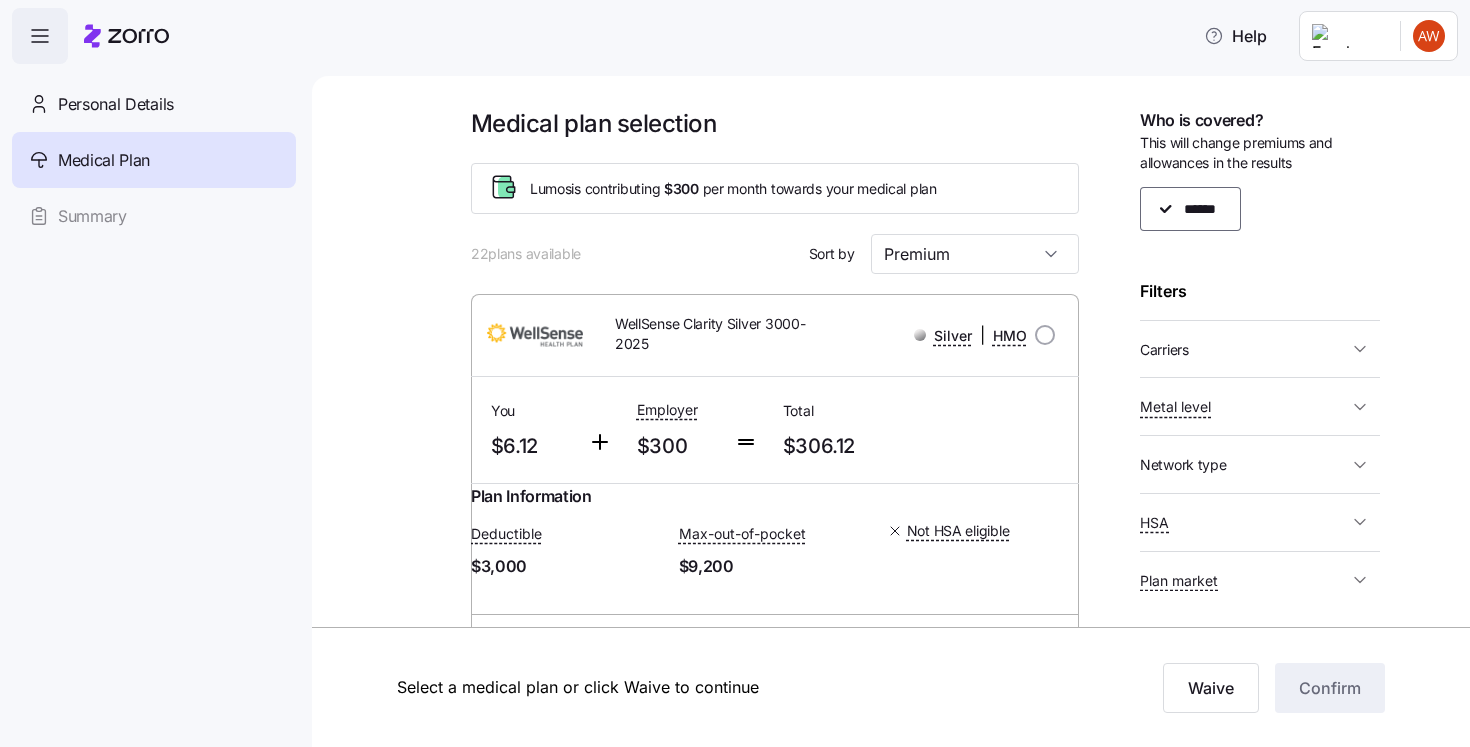 click on "Metal level" at bounding box center (1244, 406) 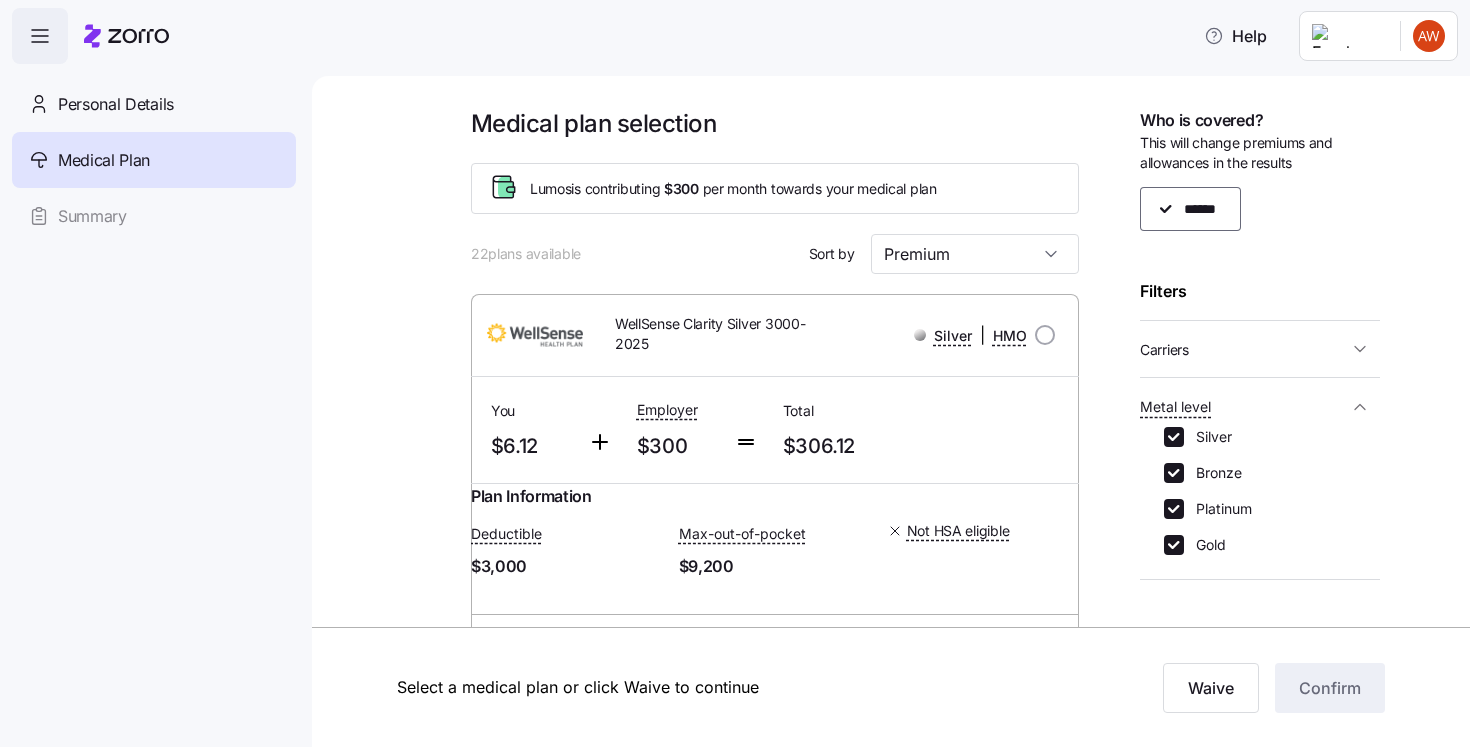 click on "Metal level" at bounding box center (1244, 406) 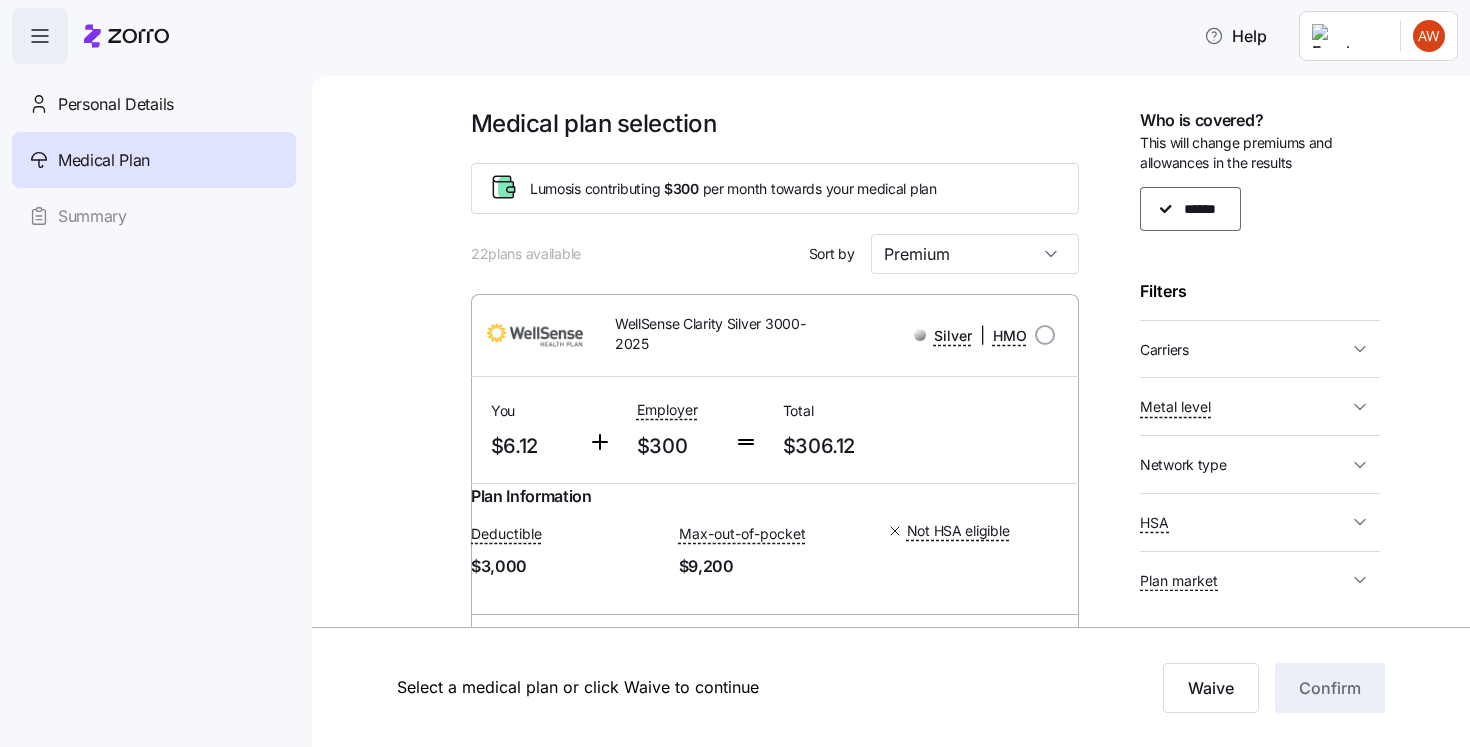 click on "Carriers" at bounding box center (1244, 349) 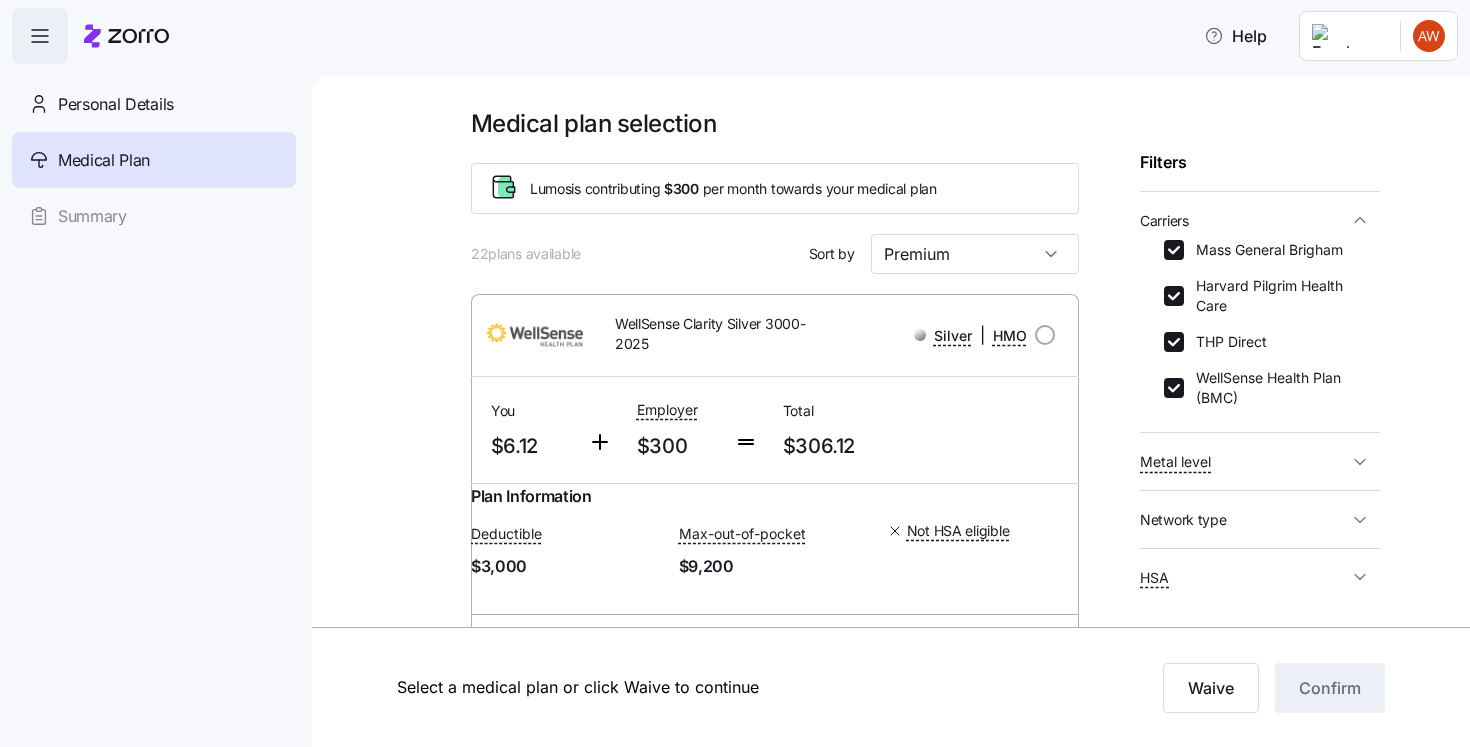 scroll, scrollTop: 218, scrollLeft: 0, axis: vertical 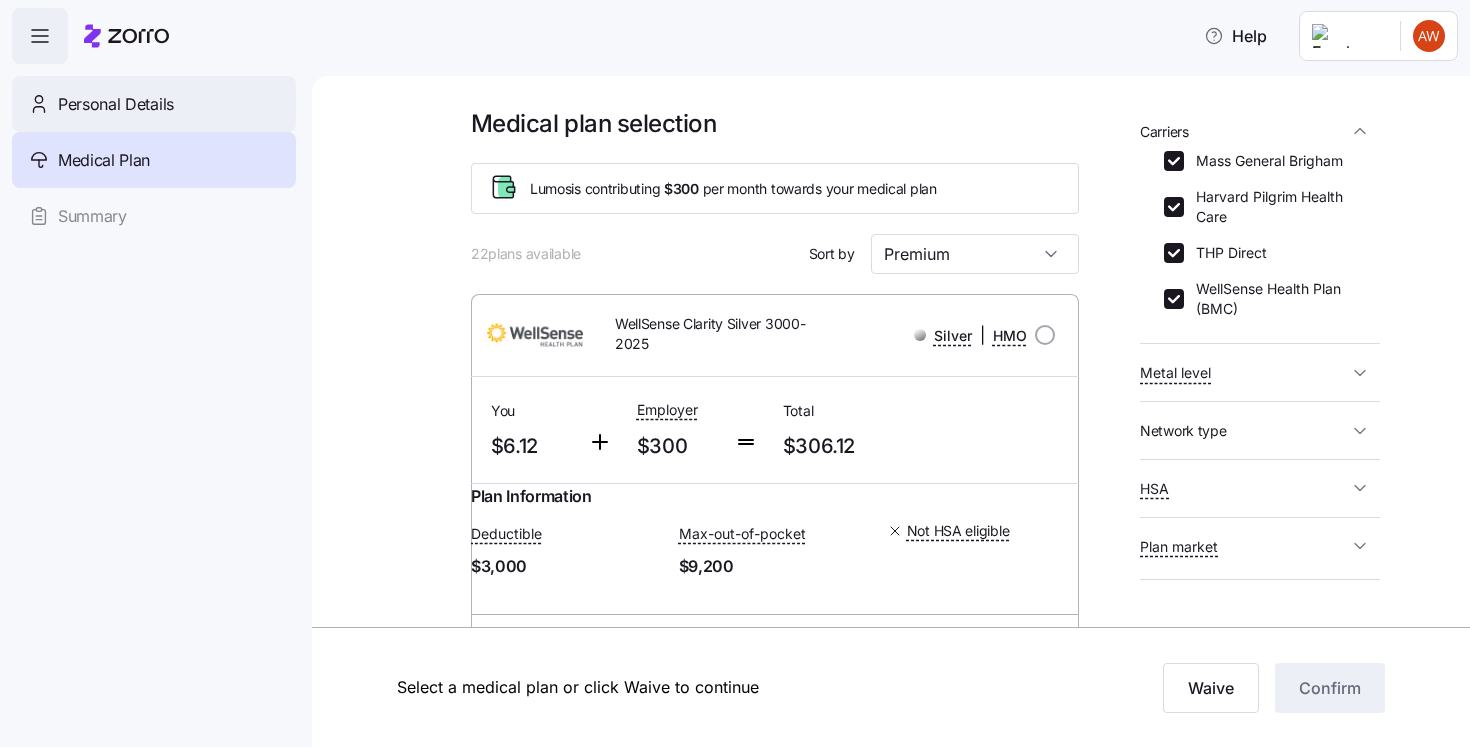 click on "Personal Details" at bounding box center (154, 104) 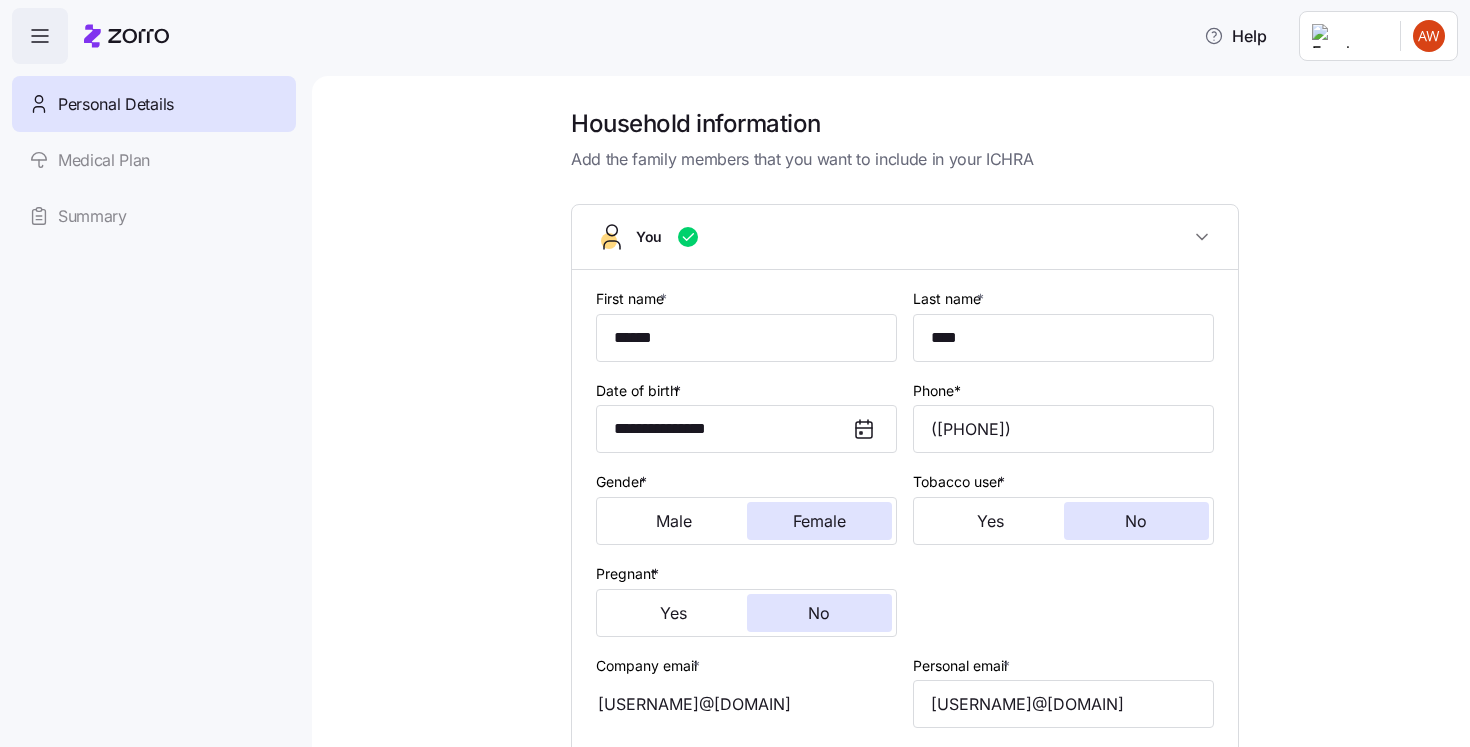 scroll, scrollTop: 583, scrollLeft: 0, axis: vertical 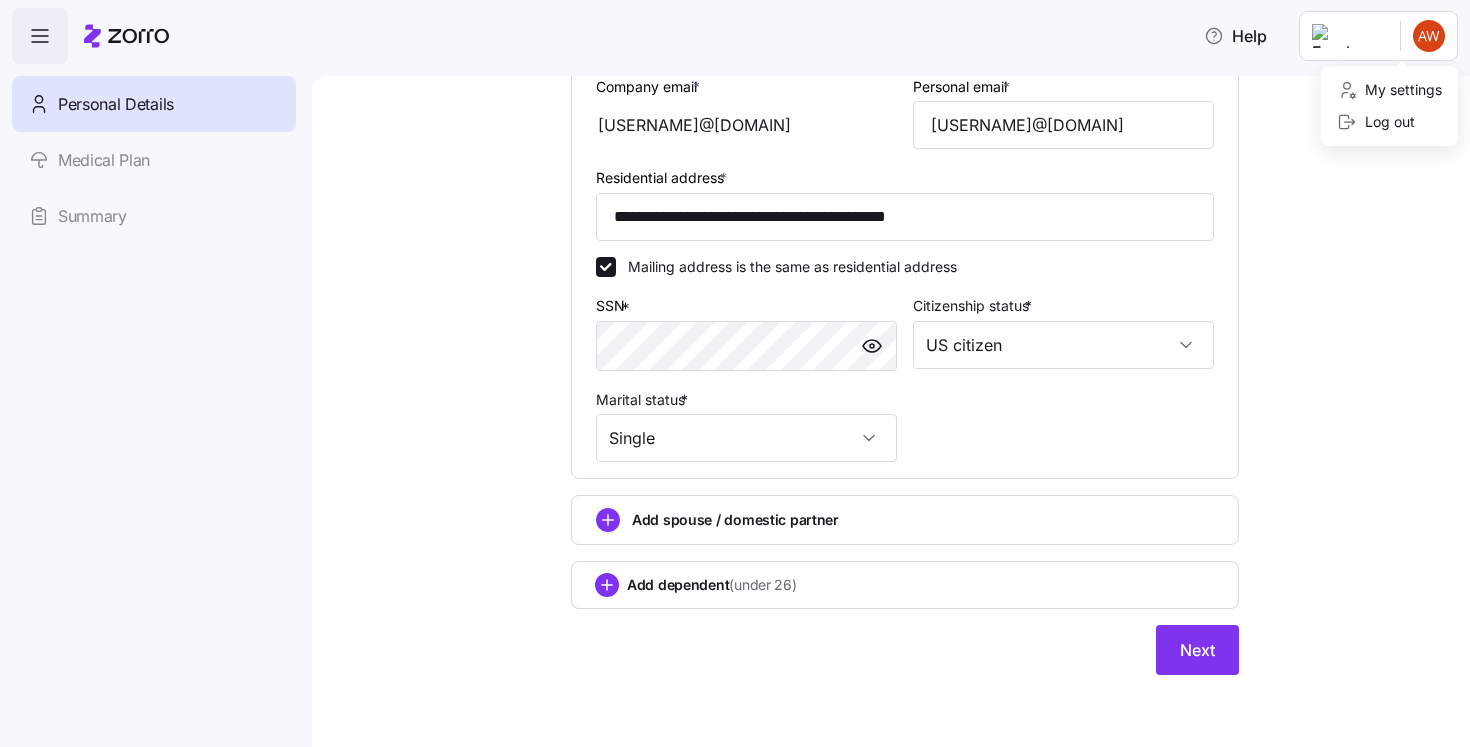 click on "**********" at bounding box center (735, 367) 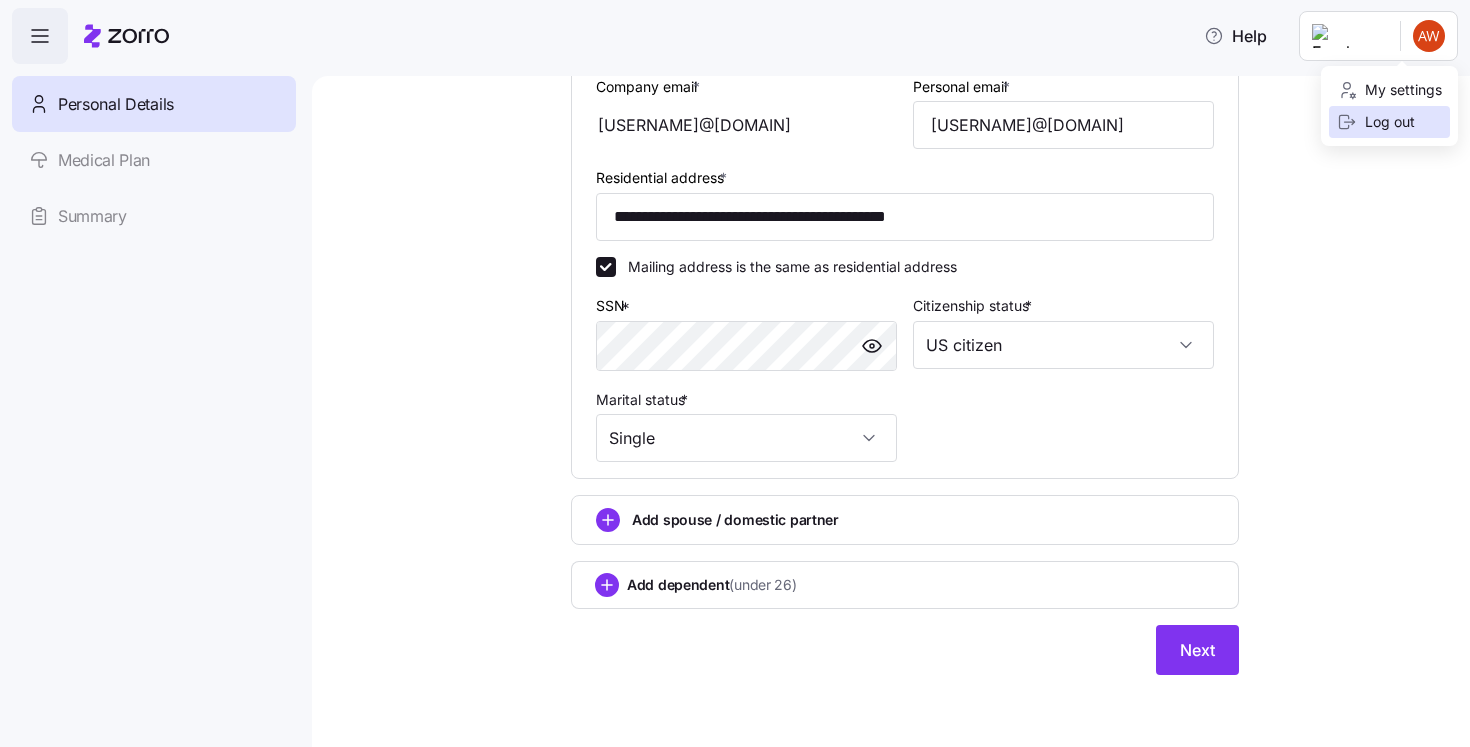 click on "Log out" at bounding box center (1376, 122) 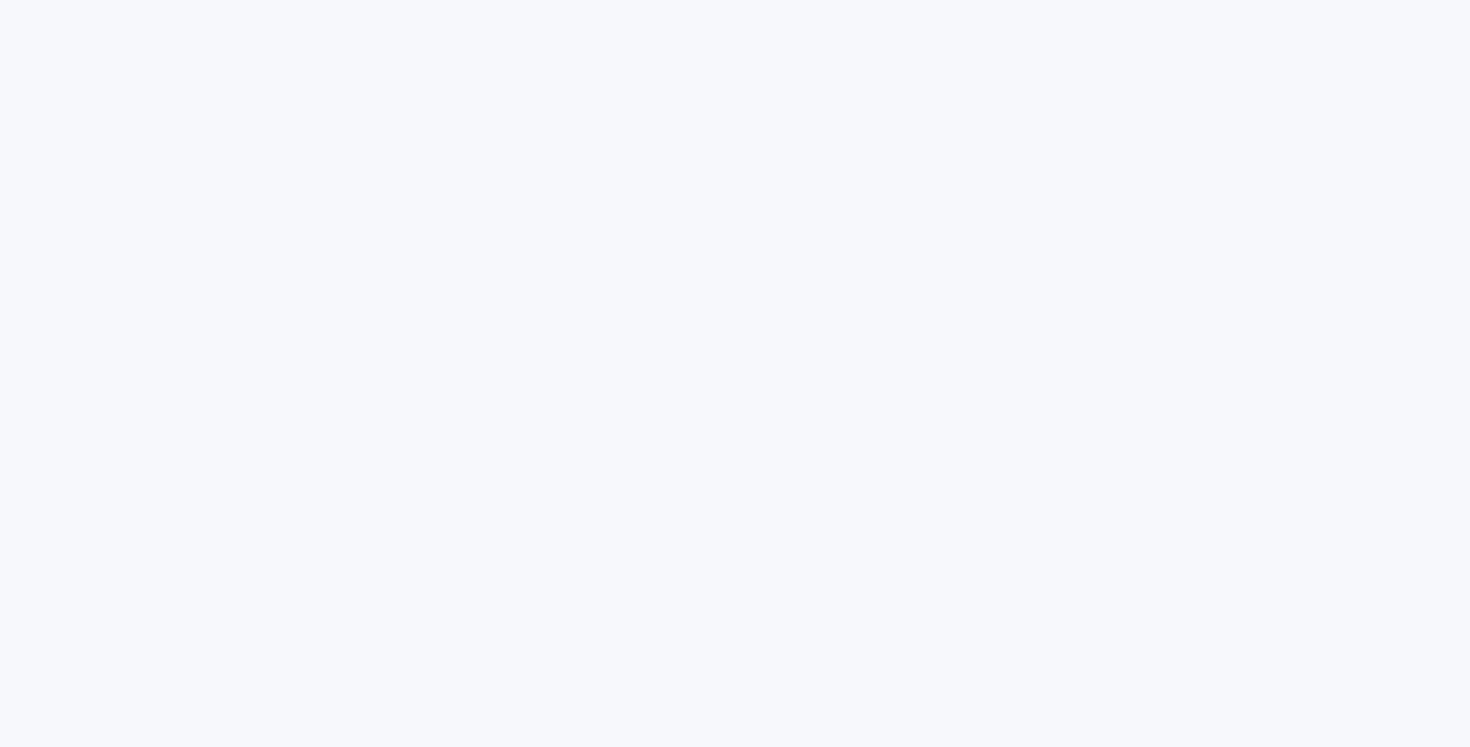 scroll, scrollTop: 0, scrollLeft: 0, axis: both 